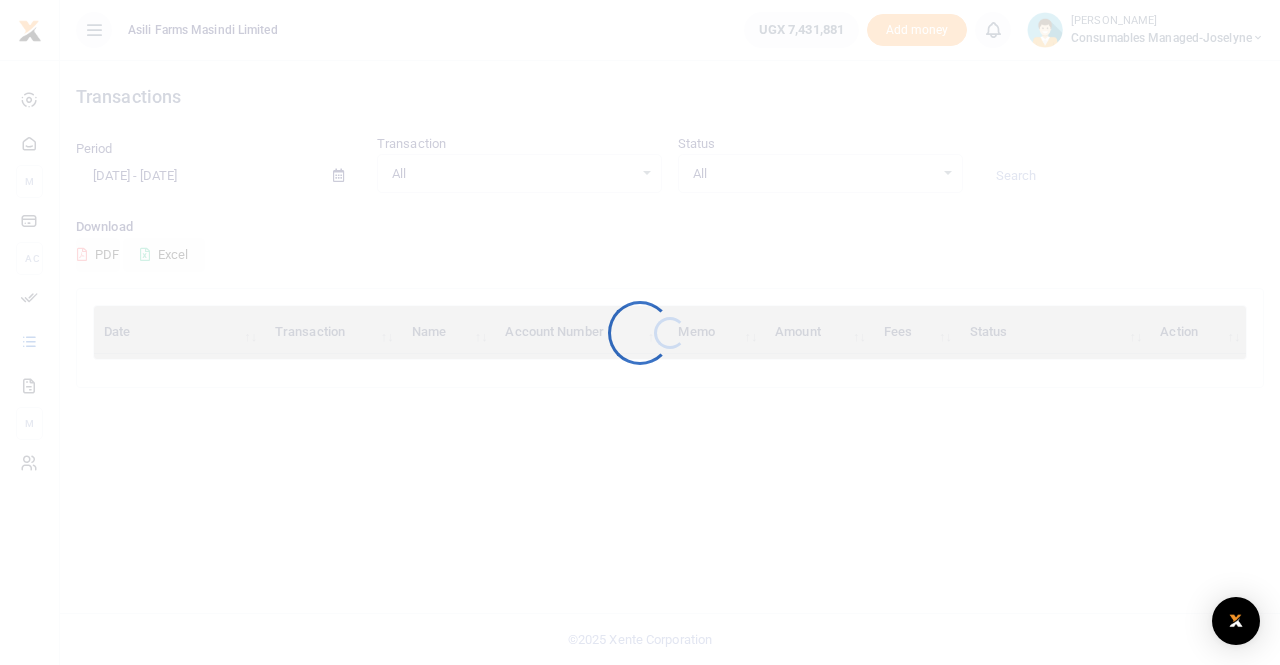 scroll, scrollTop: 0, scrollLeft: 0, axis: both 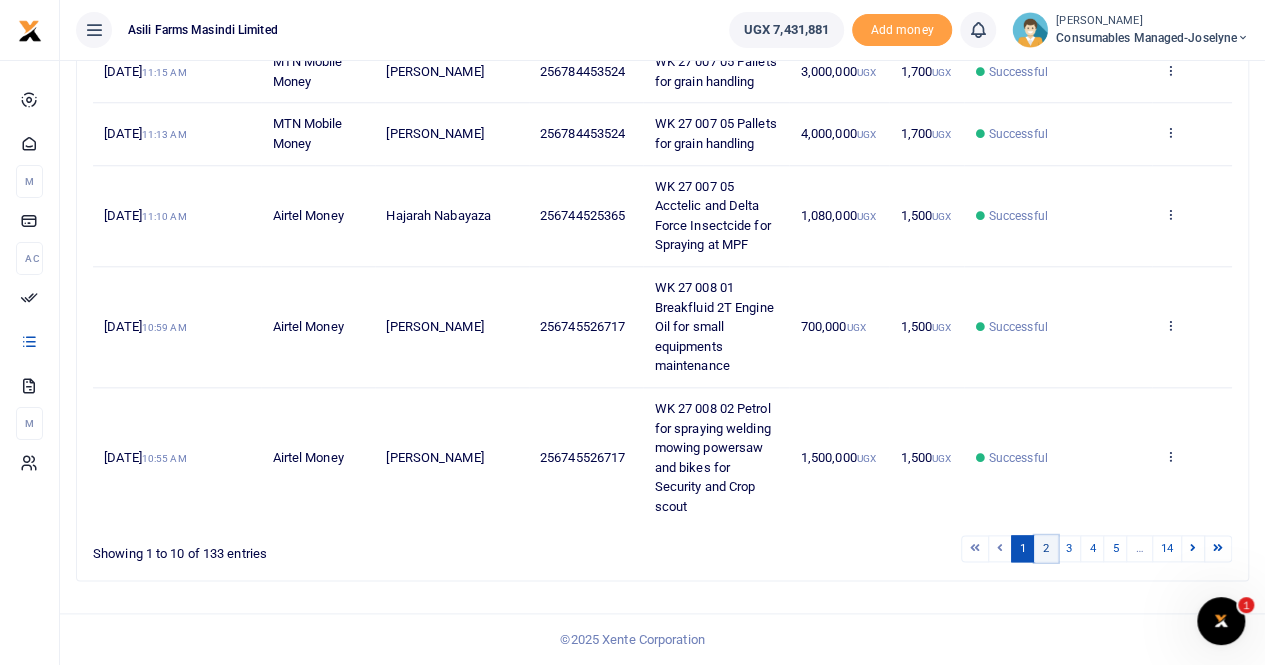 click on "2" at bounding box center (1046, 548) 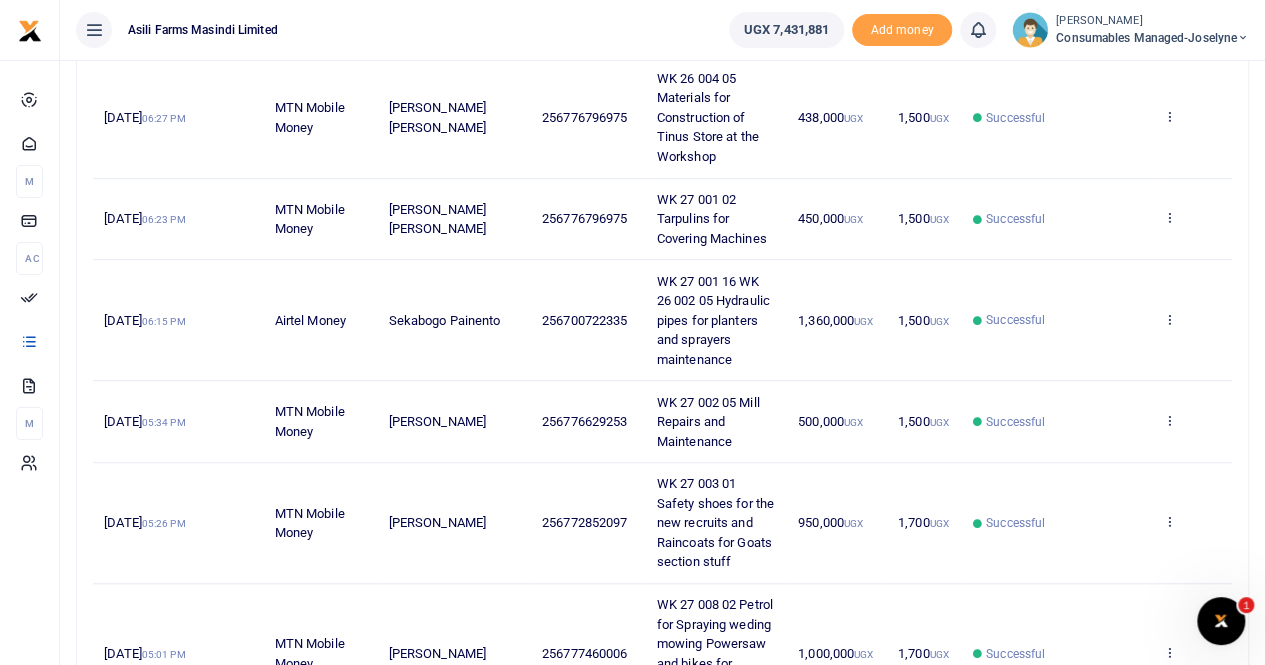 scroll, scrollTop: 472, scrollLeft: 0, axis: vertical 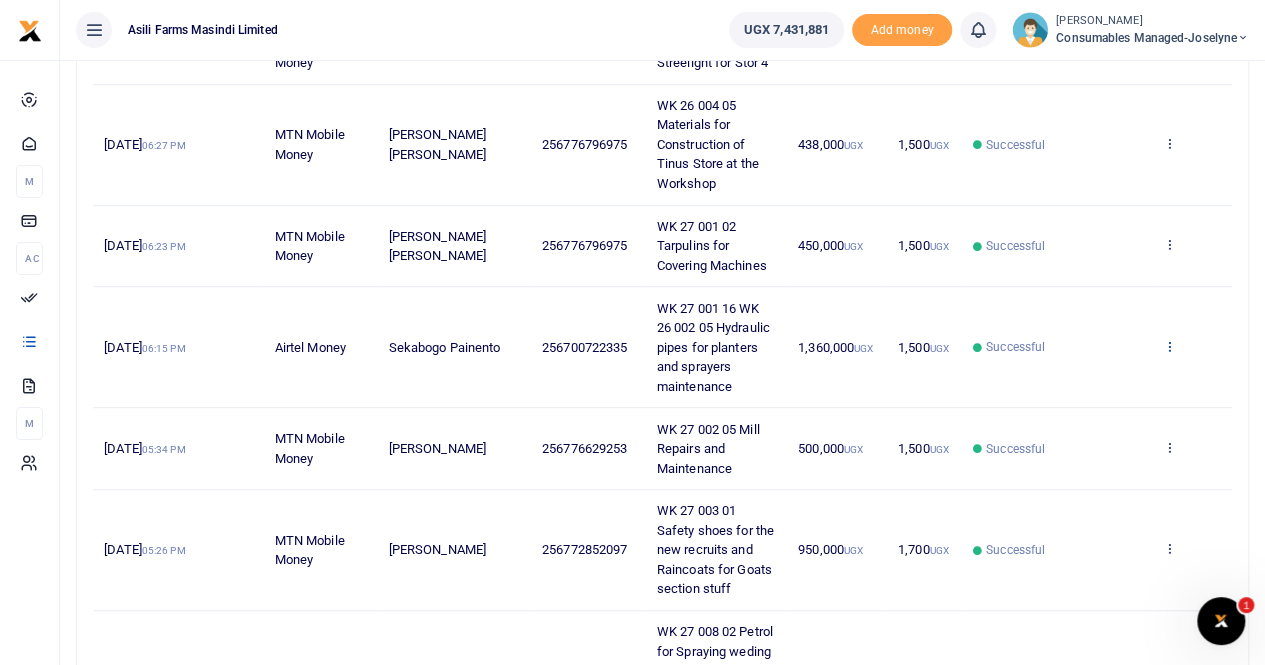 click at bounding box center (1169, 346) 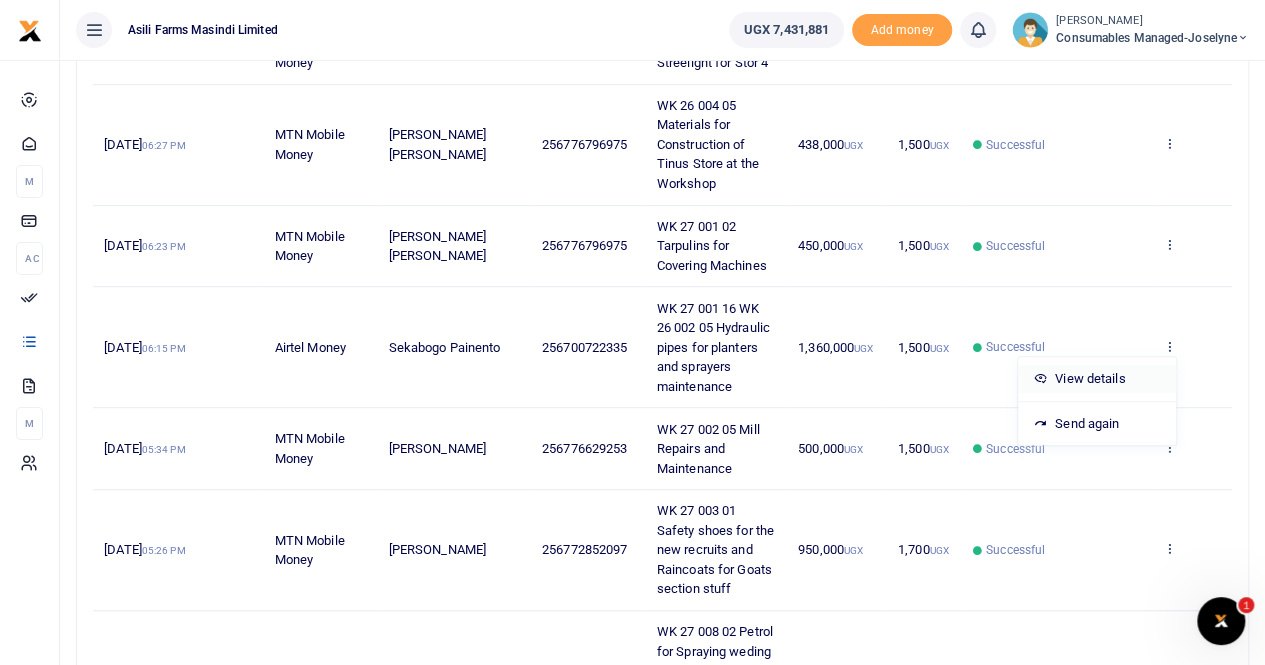 click on "View details" at bounding box center (1097, 379) 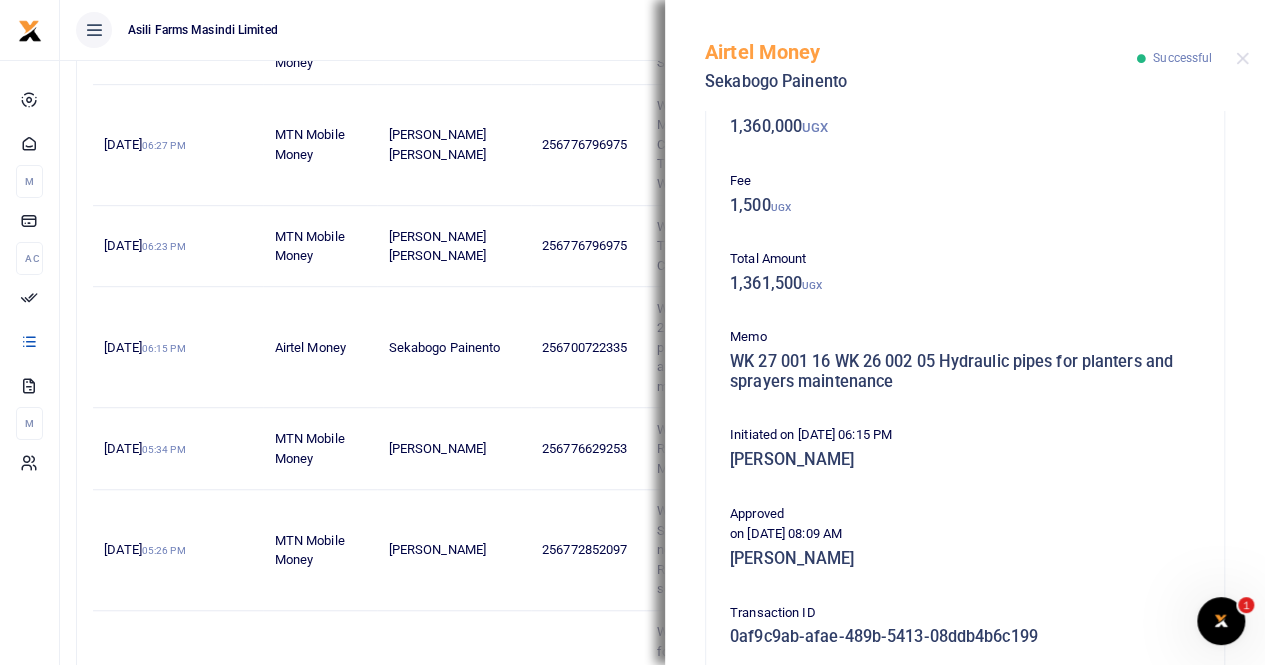 scroll, scrollTop: 400, scrollLeft: 0, axis: vertical 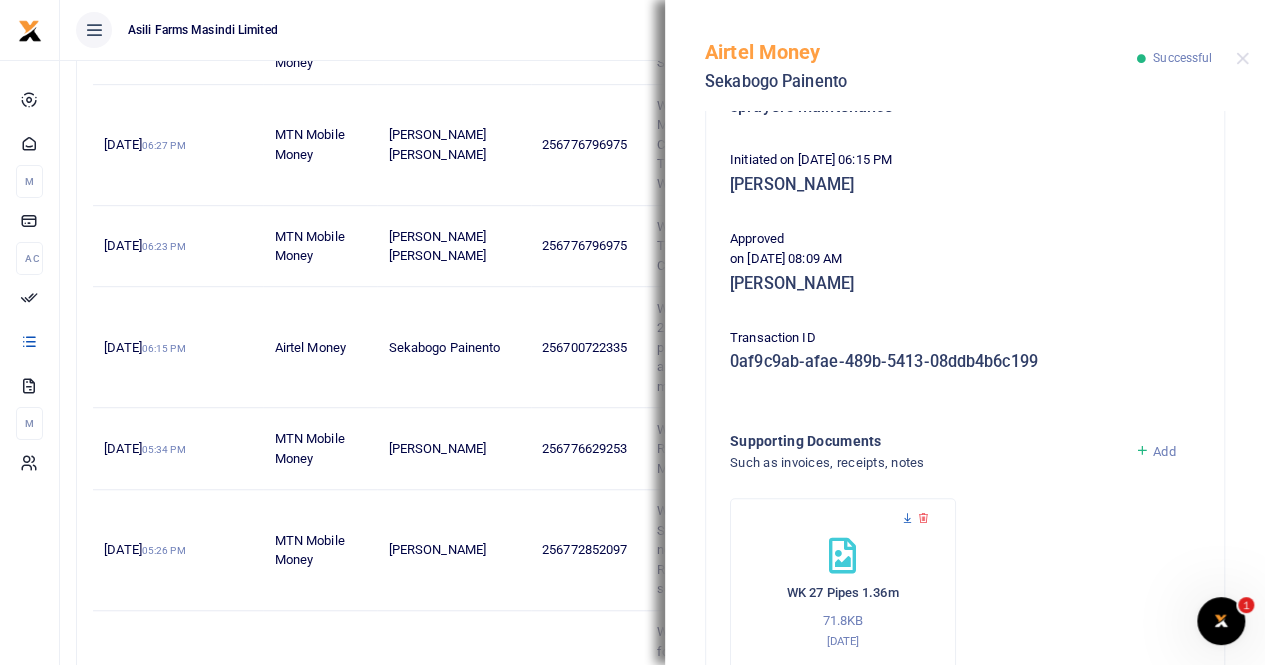 click at bounding box center [907, 518] 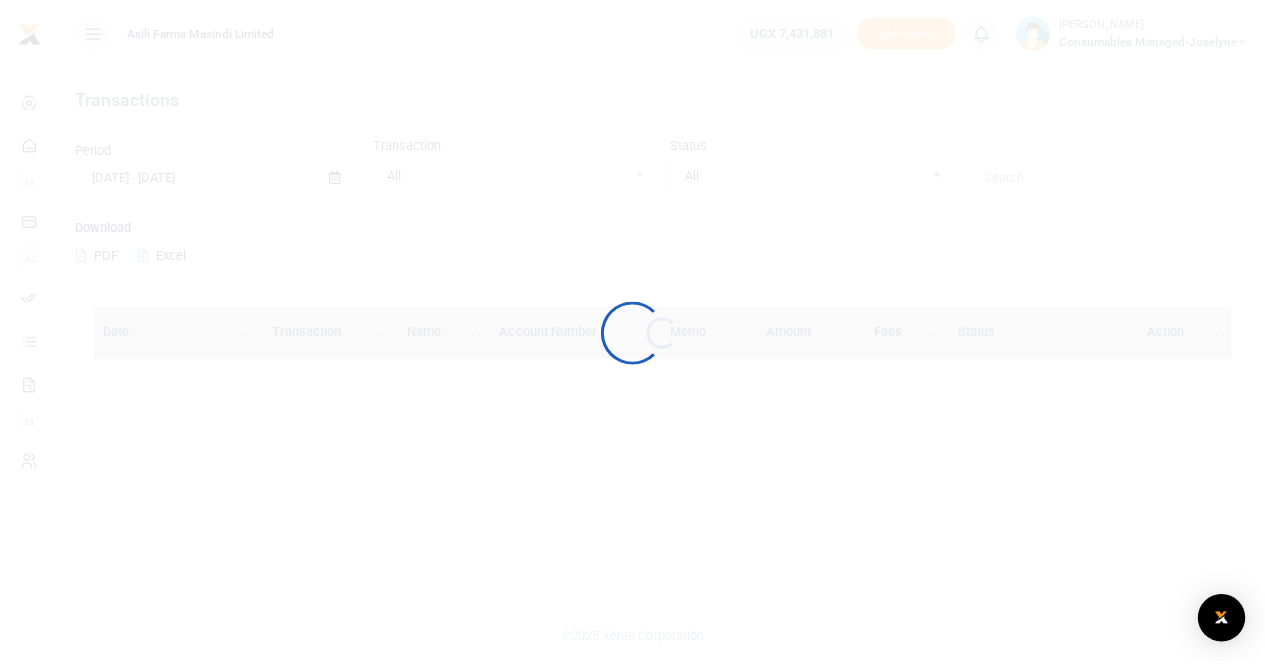 scroll, scrollTop: 0, scrollLeft: 0, axis: both 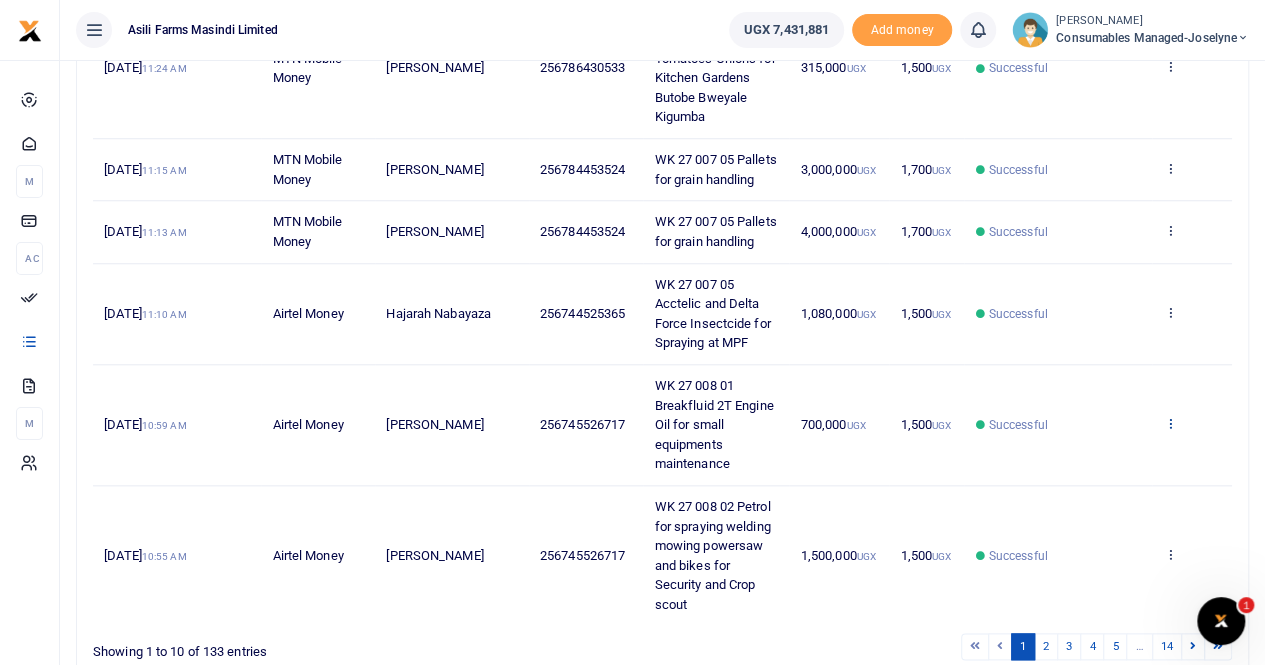 click at bounding box center [1169, 423] 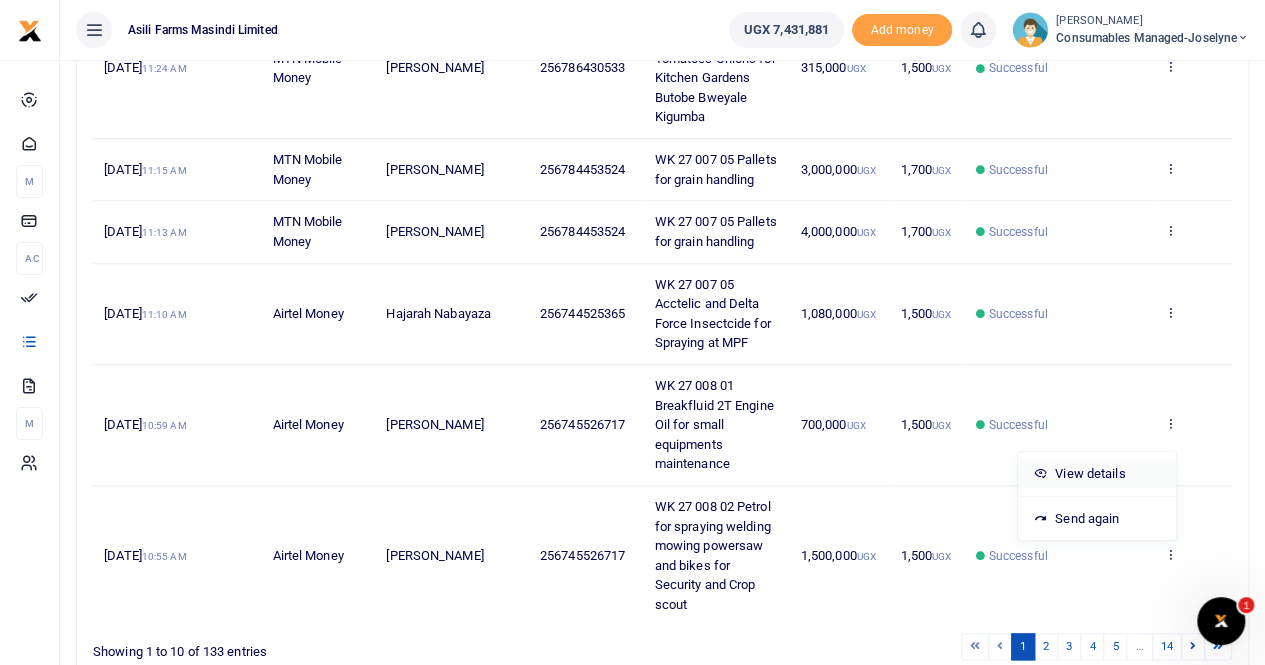 click on "View details" at bounding box center [1097, 474] 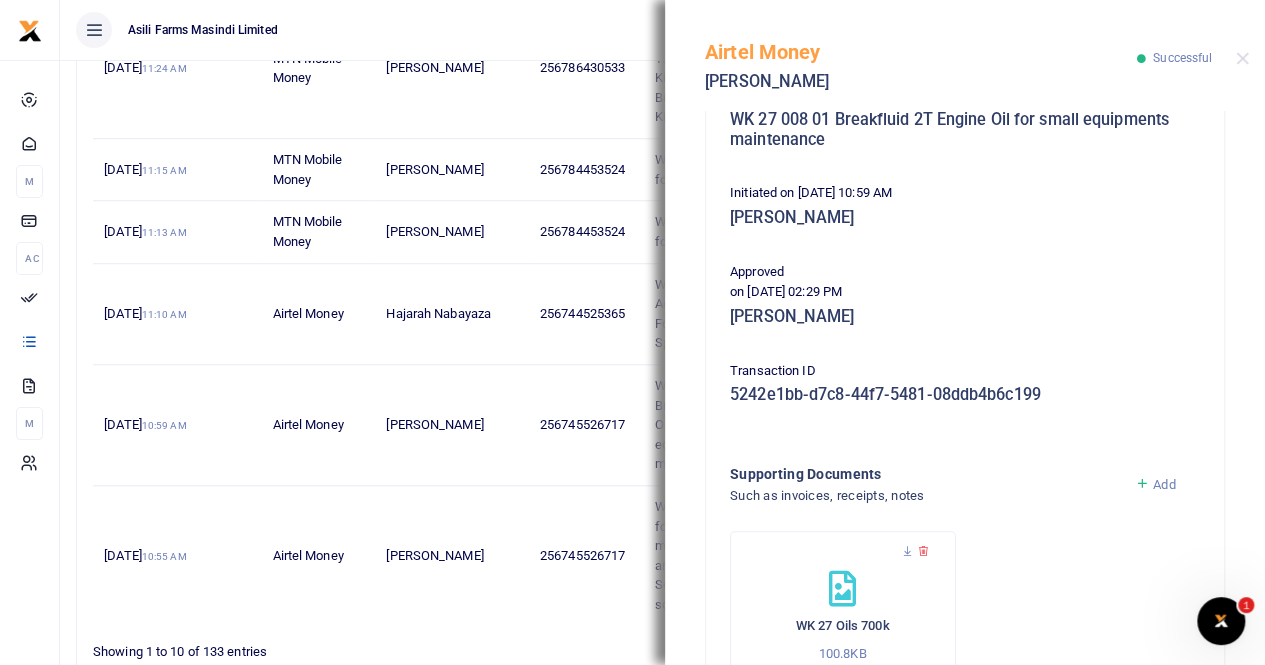 scroll, scrollTop: 400, scrollLeft: 0, axis: vertical 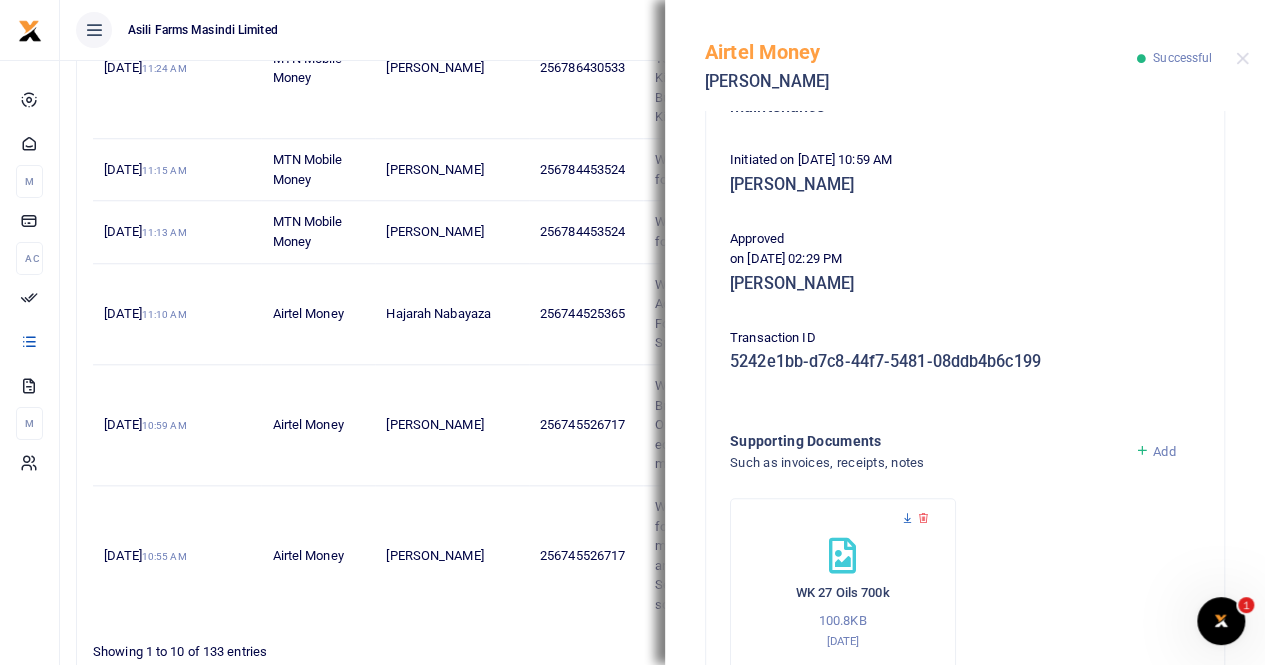 click at bounding box center [907, 518] 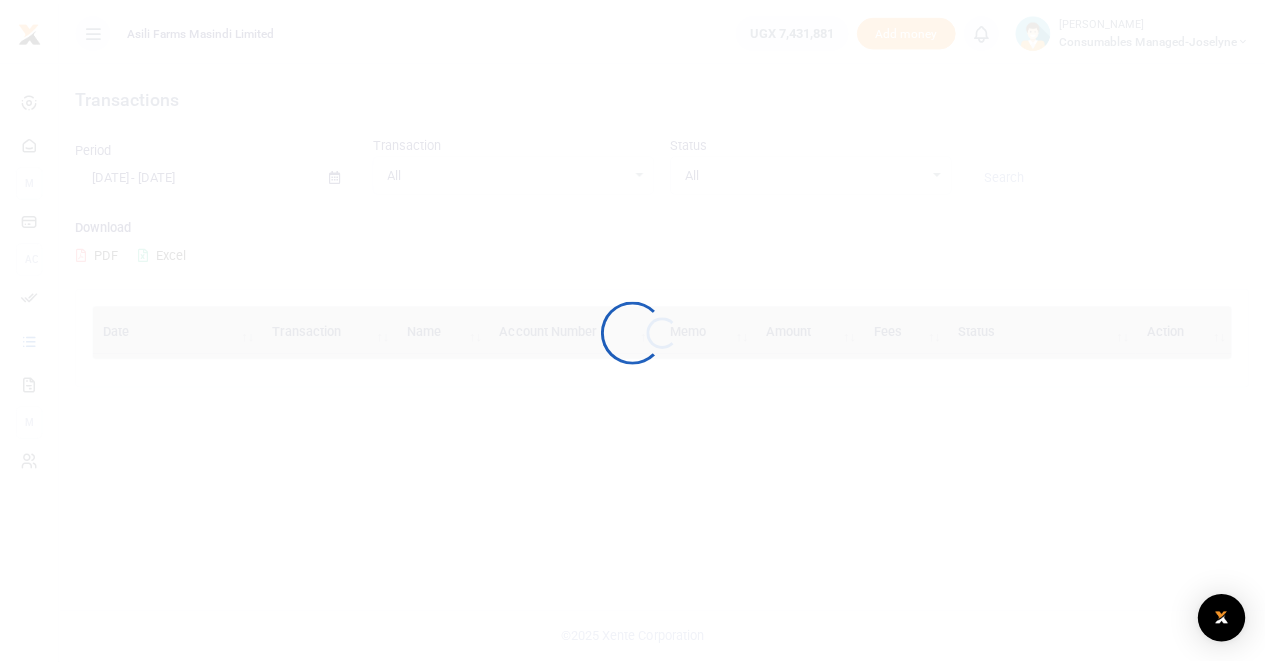 scroll, scrollTop: 0, scrollLeft: 0, axis: both 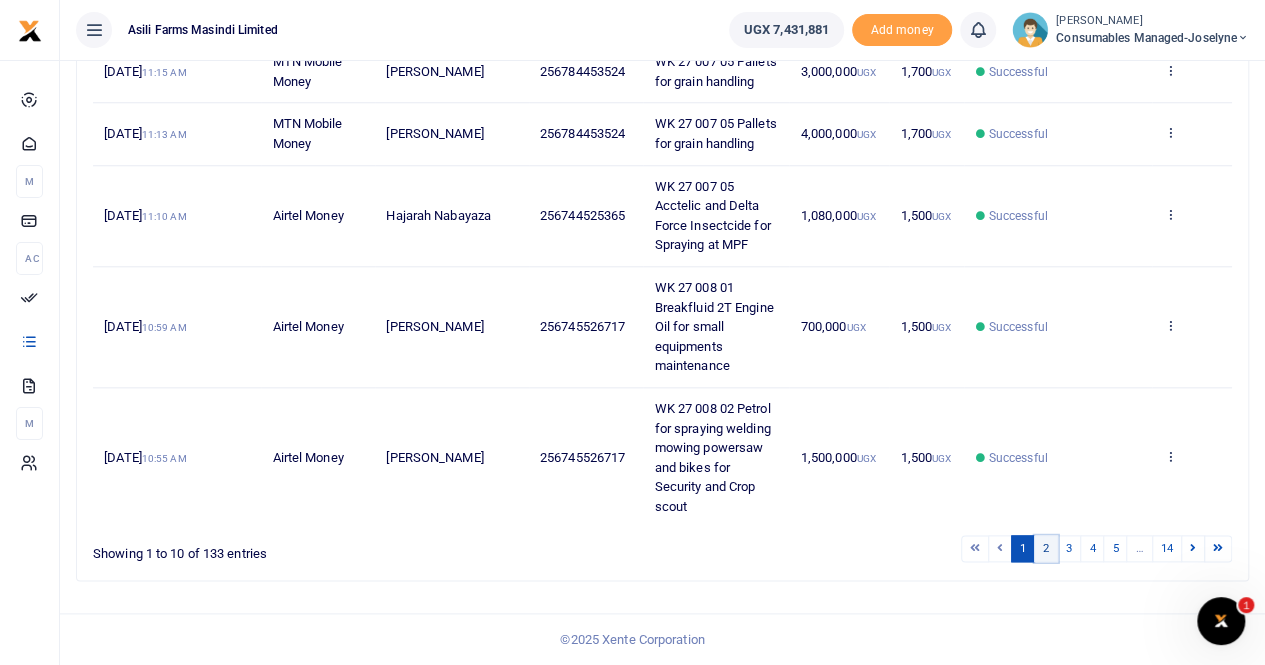 click on "2" at bounding box center [1046, 548] 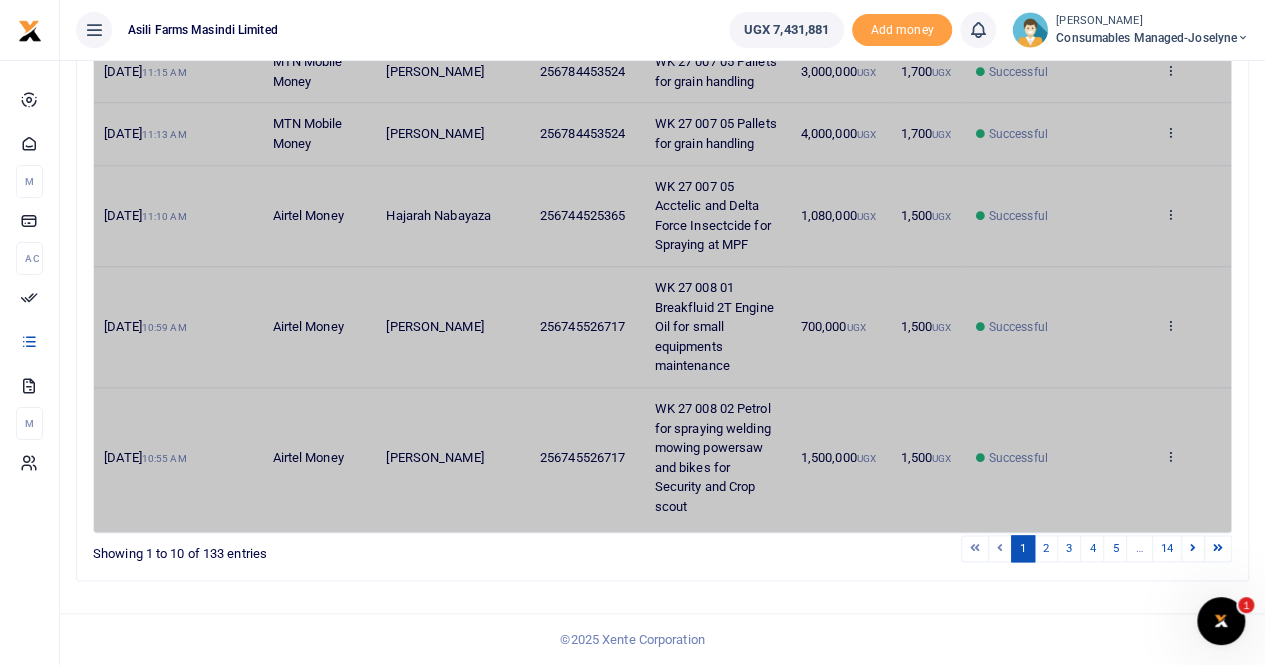scroll, scrollTop: 872, scrollLeft: 0, axis: vertical 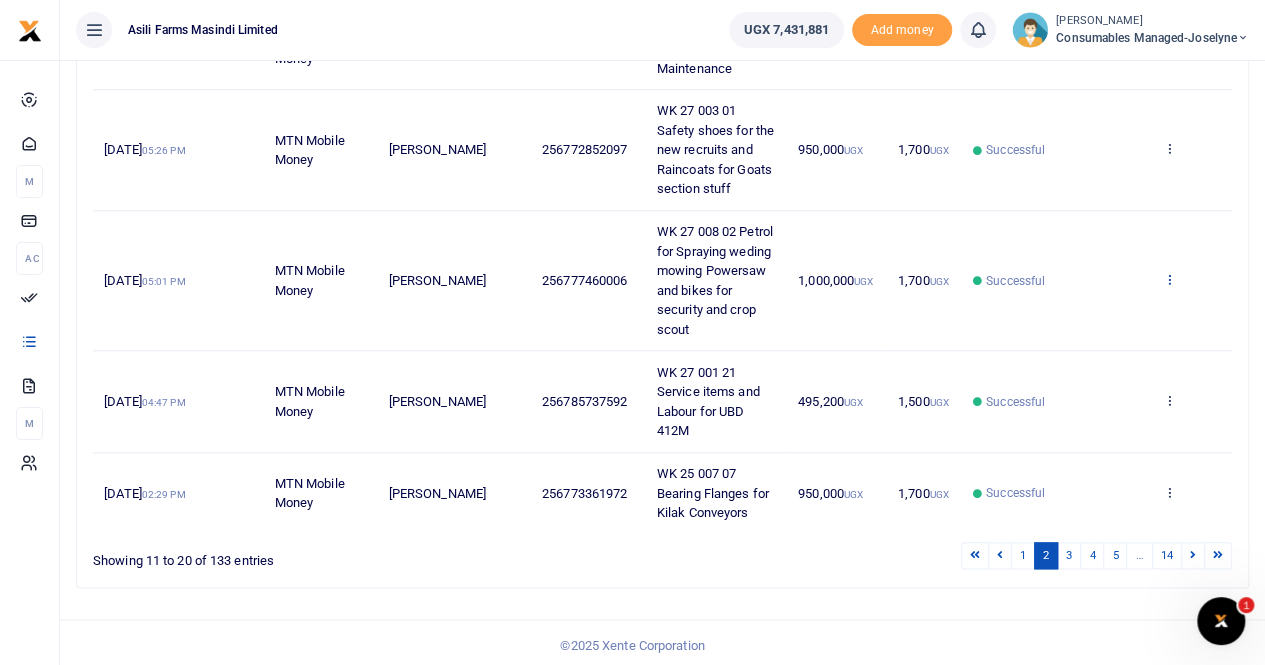 click at bounding box center [1169, 279] 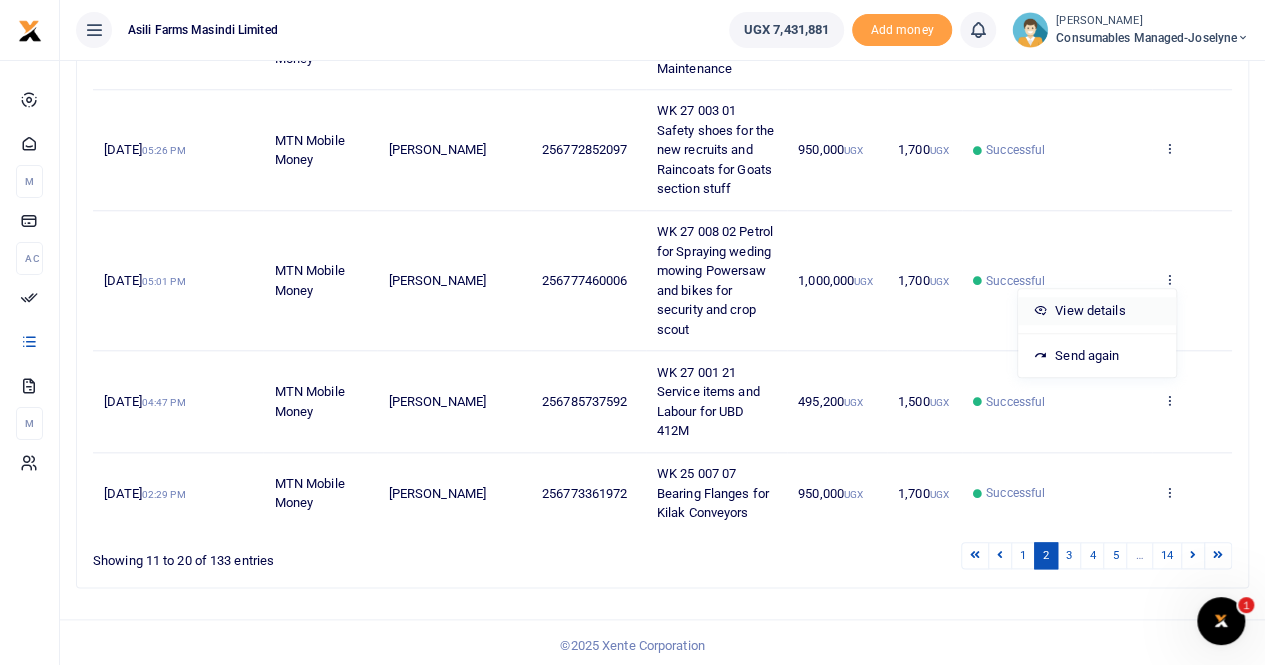 click on "View details" at bounding box center (1097, 311) 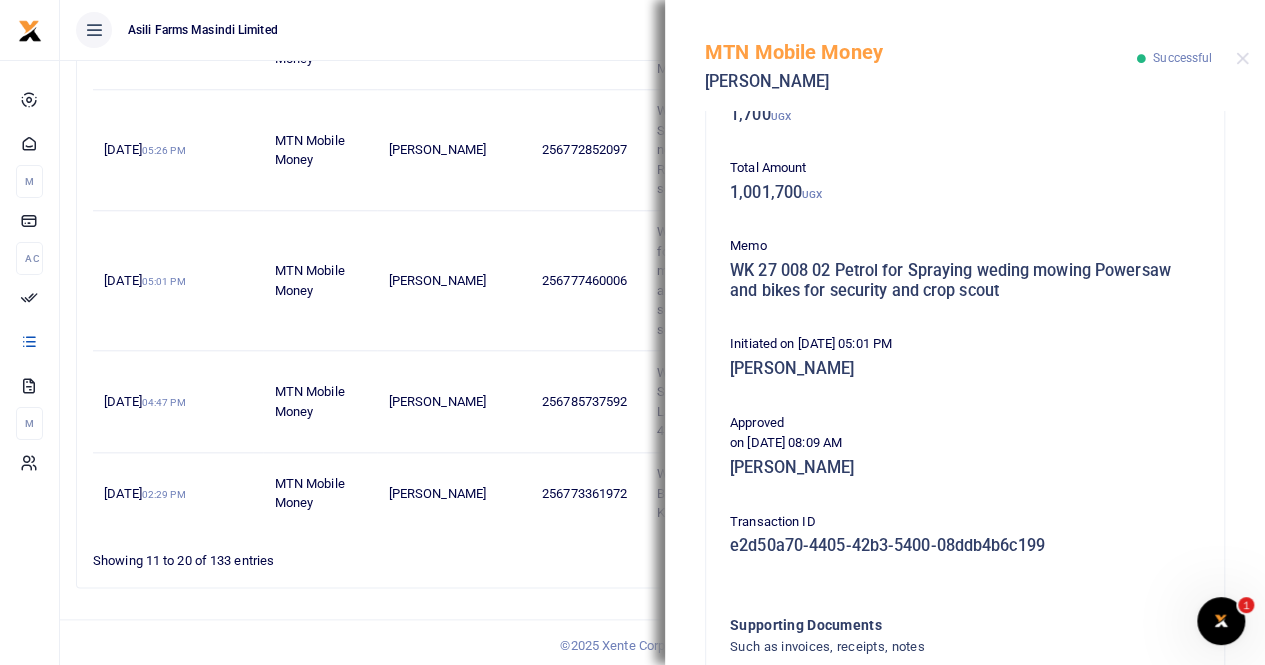 scroll, scrollTop: 116, scrollLeft: 0, axis: vertical 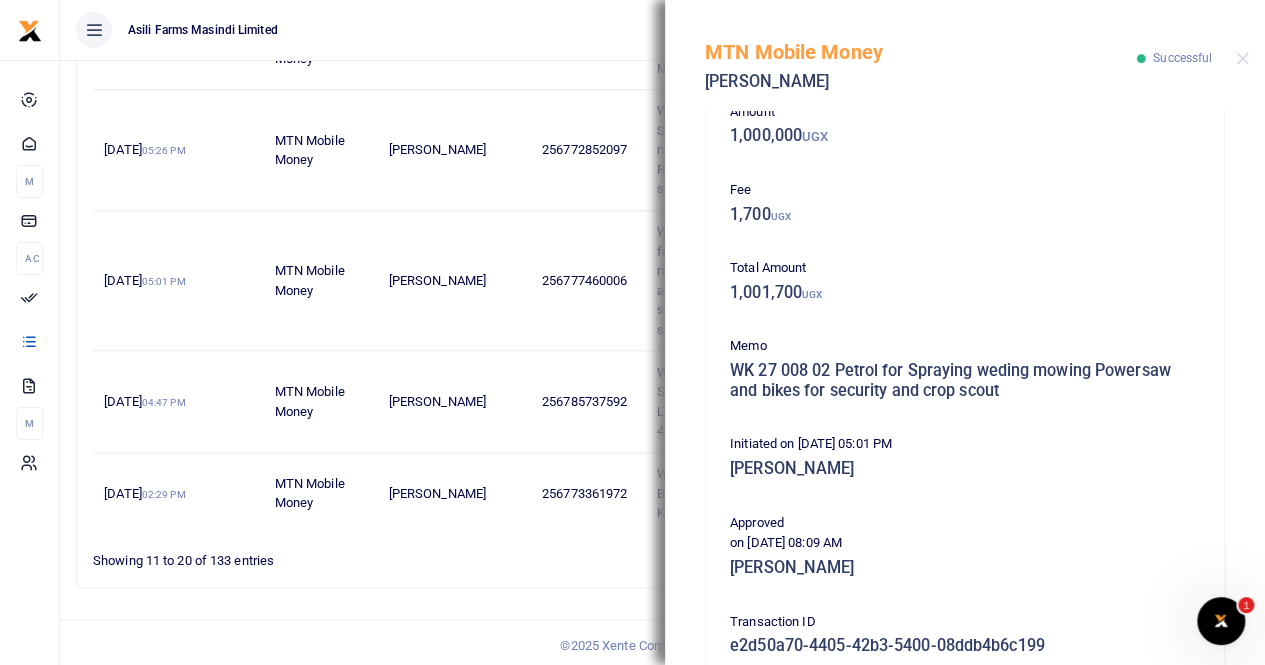 click on "[PERSON_NAME]" at bounding box center [453, 150] 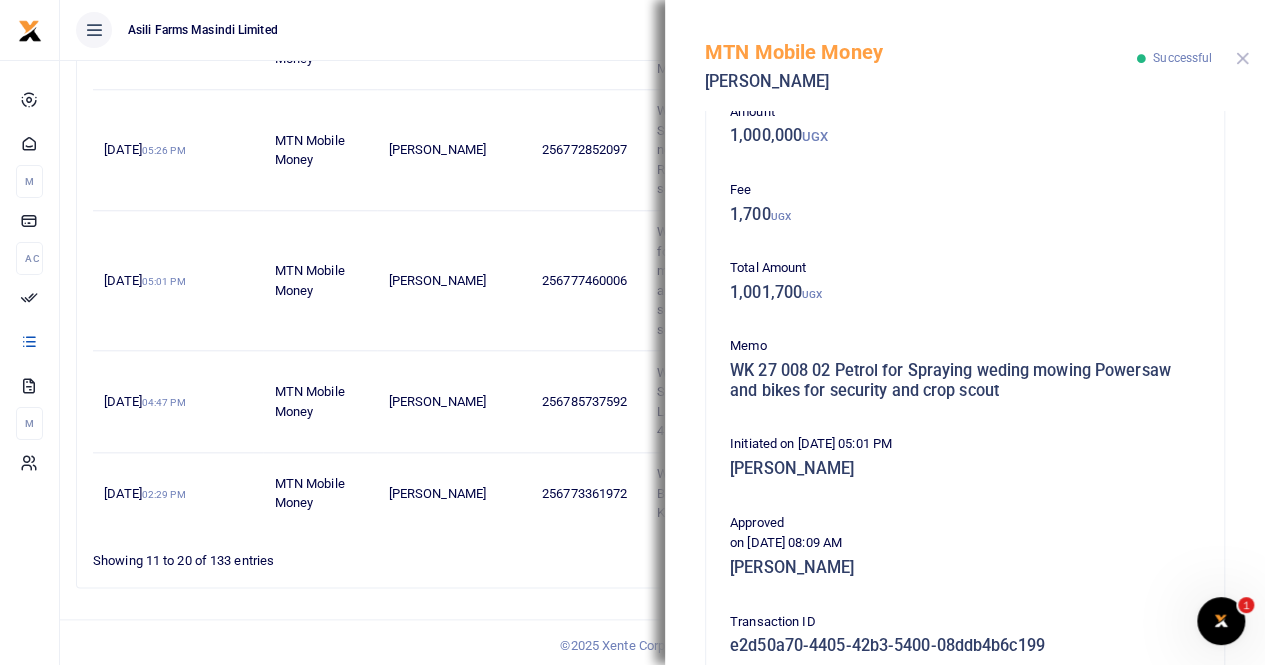 click at bounding box center (1242, 58) 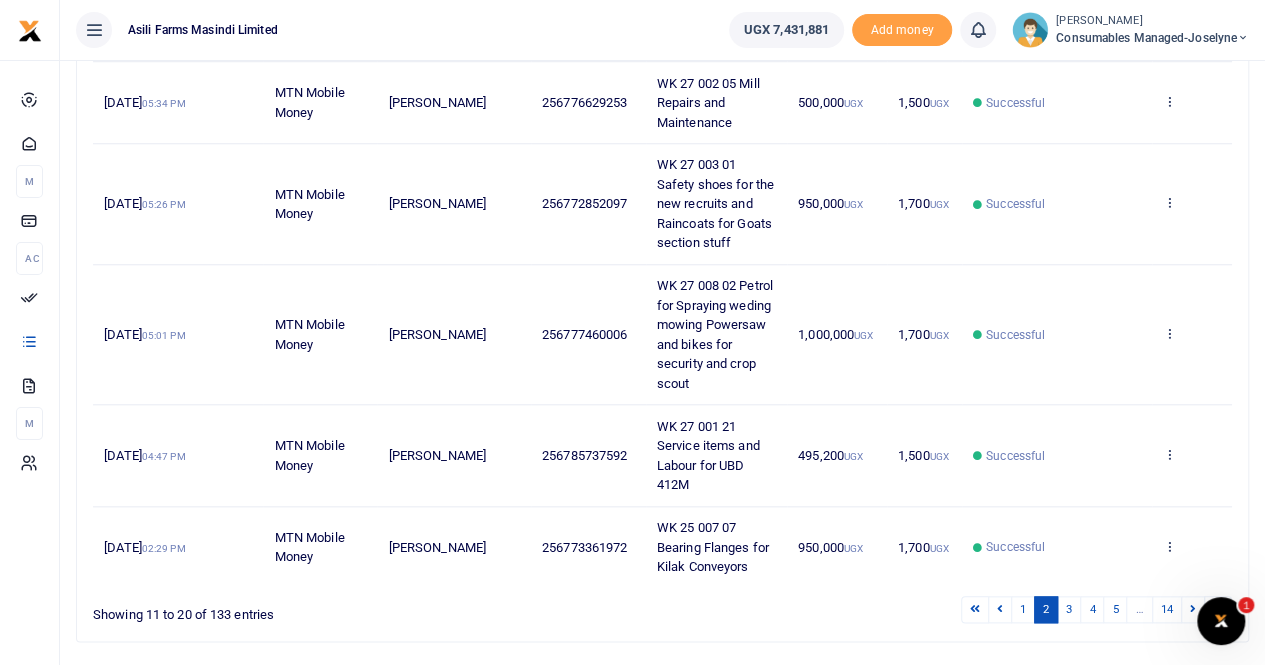 scroll, scrollTop: 772, scrollLeft: 0, axis: vertical 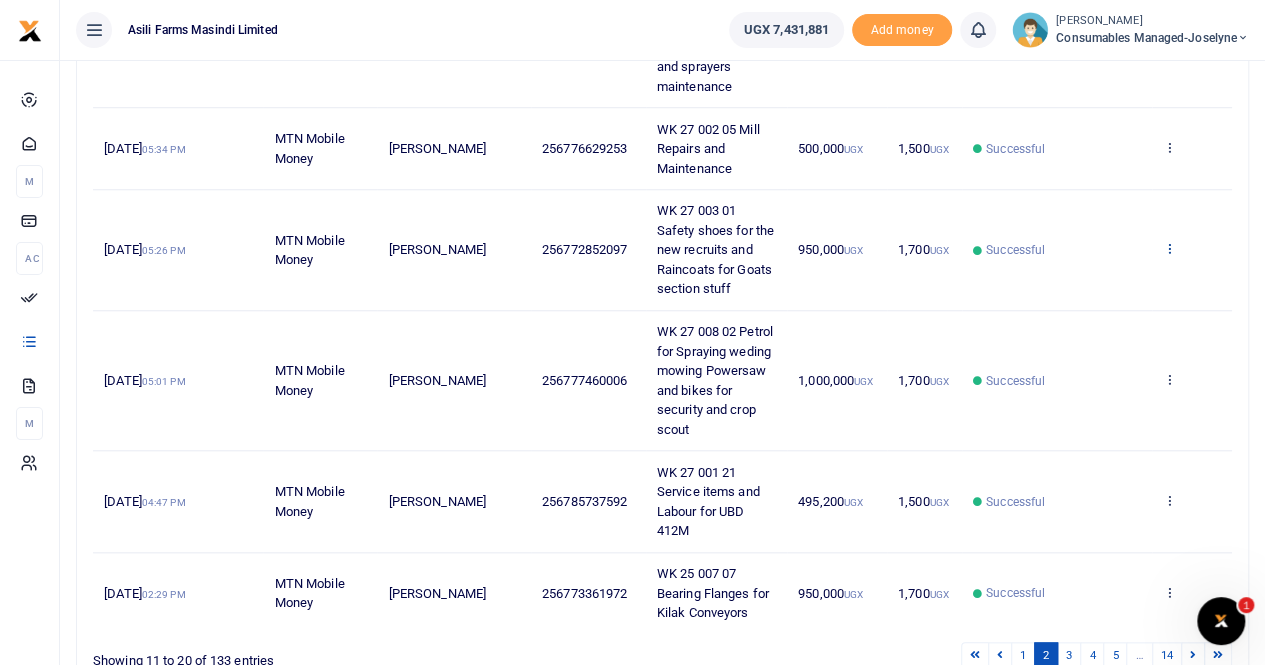 click at bounding box center (1169, 248) 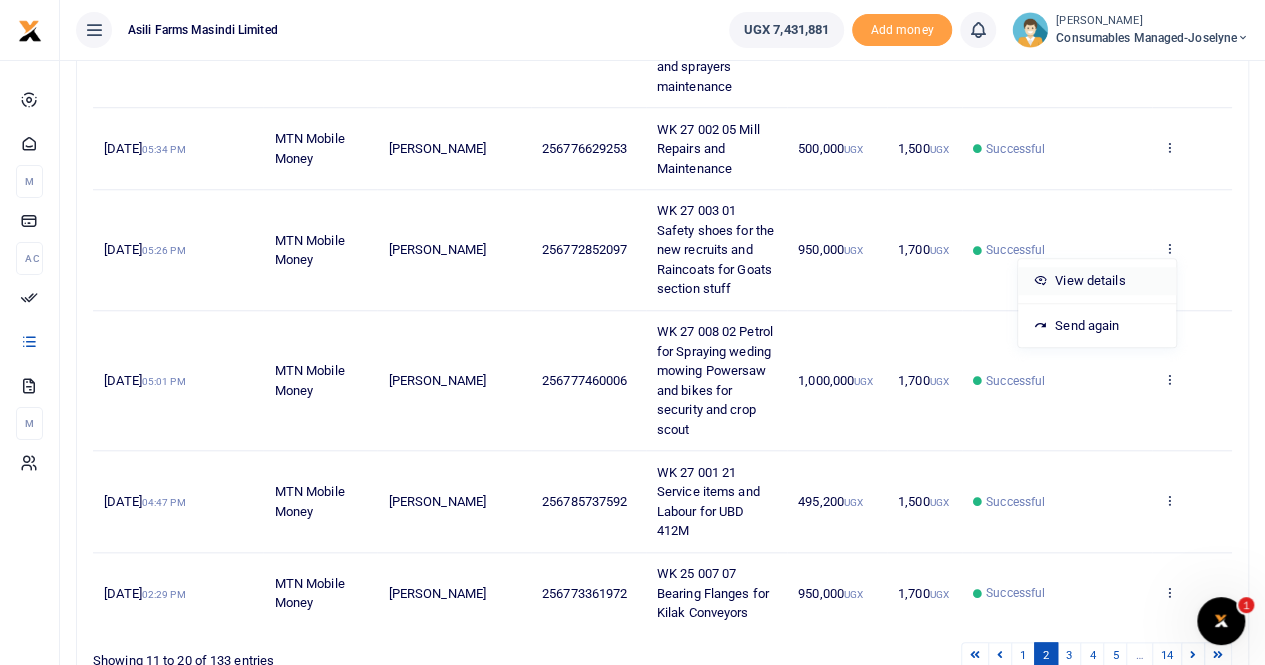 click on "View details" at bounding box center [1097, 281] 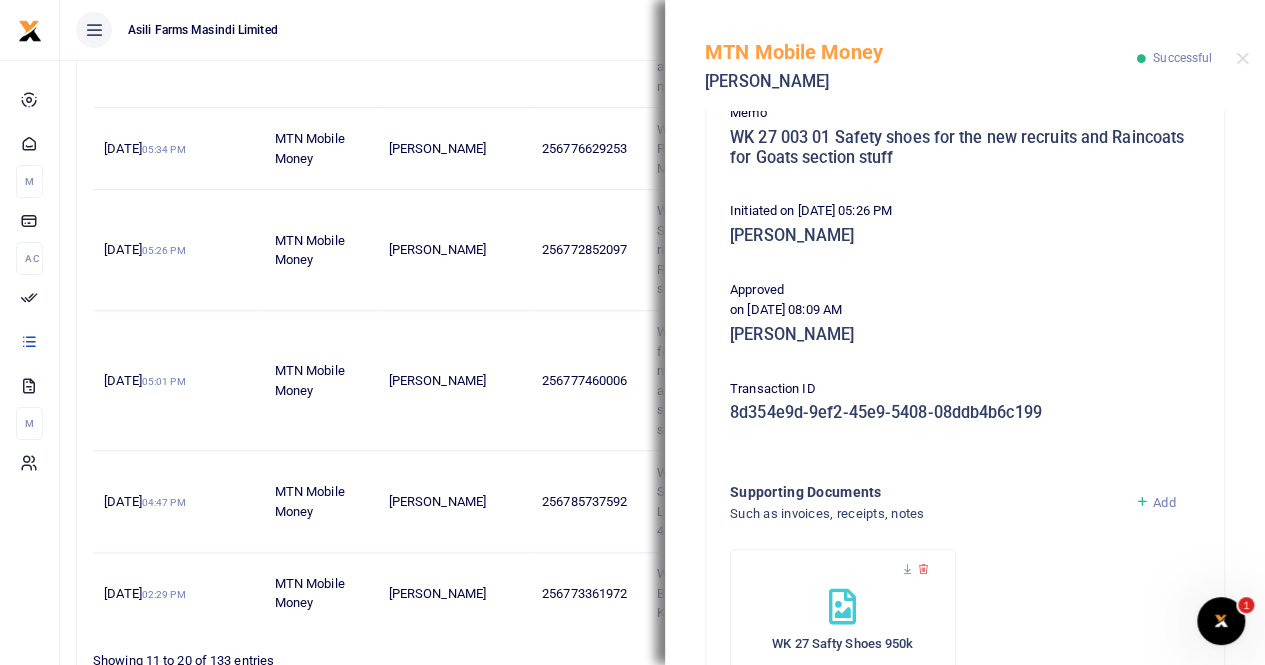 scroll, scrollTop: 400, scrollLeft: 0, axis: vertical 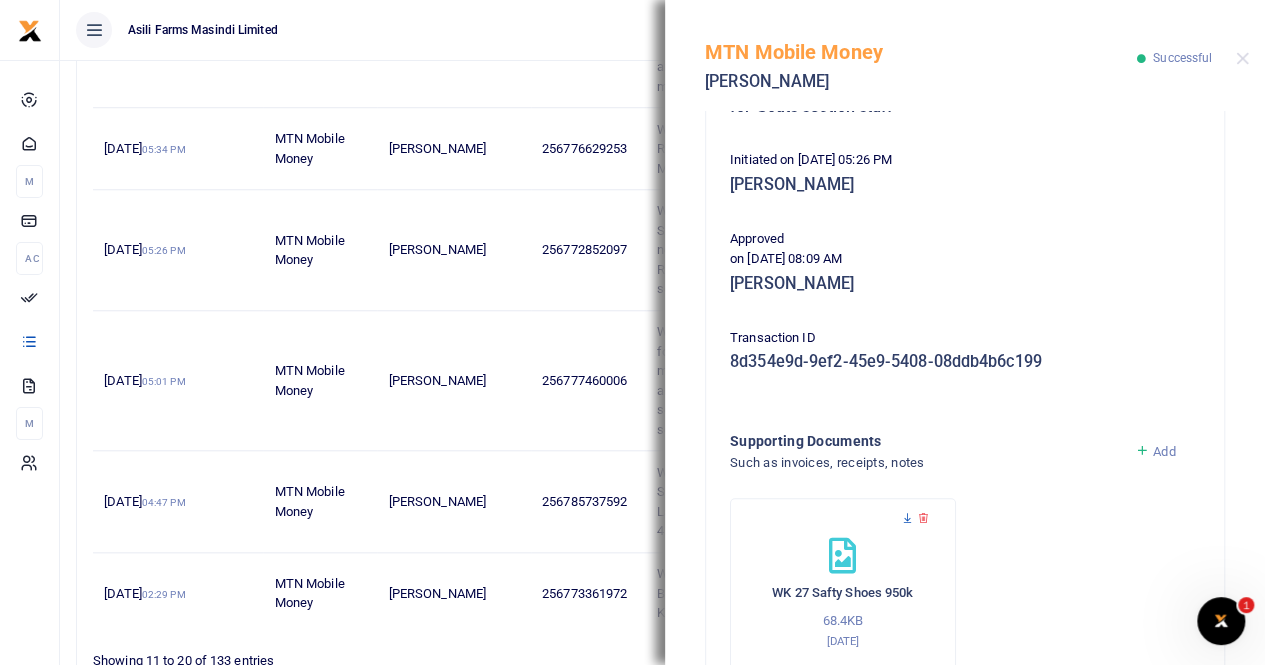 click at bounding box center [907, 518] 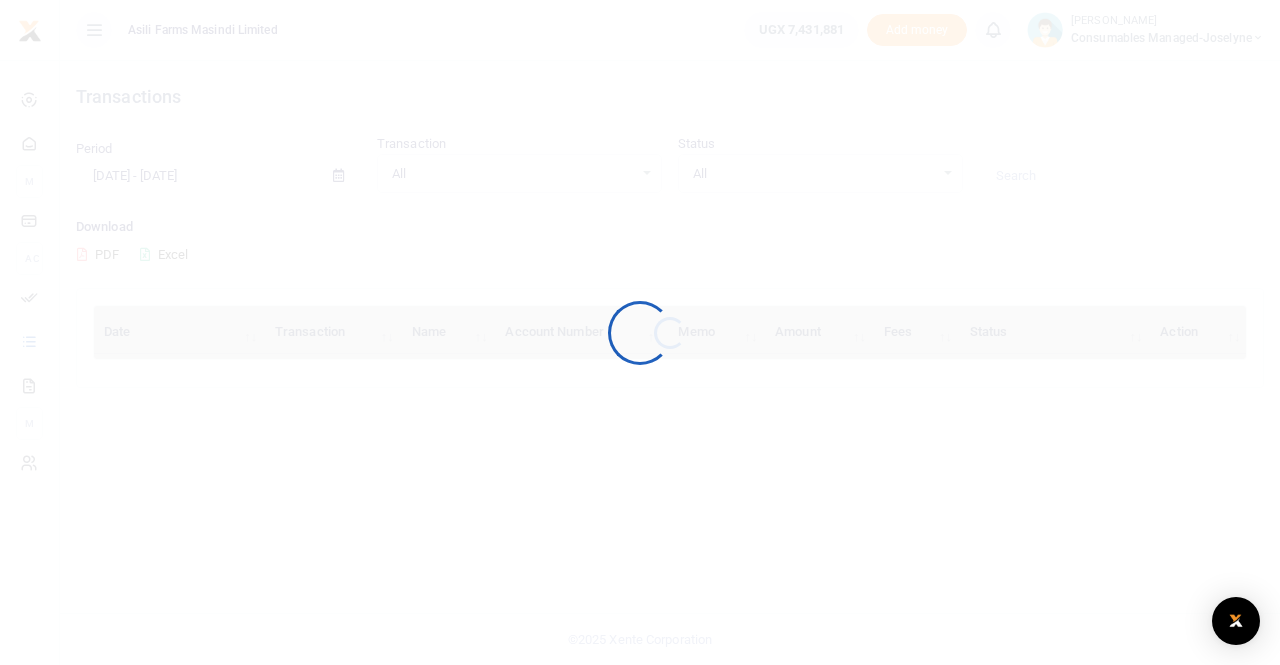 scroll, scrollTop: 0, scrollLeft: 0, axis: both 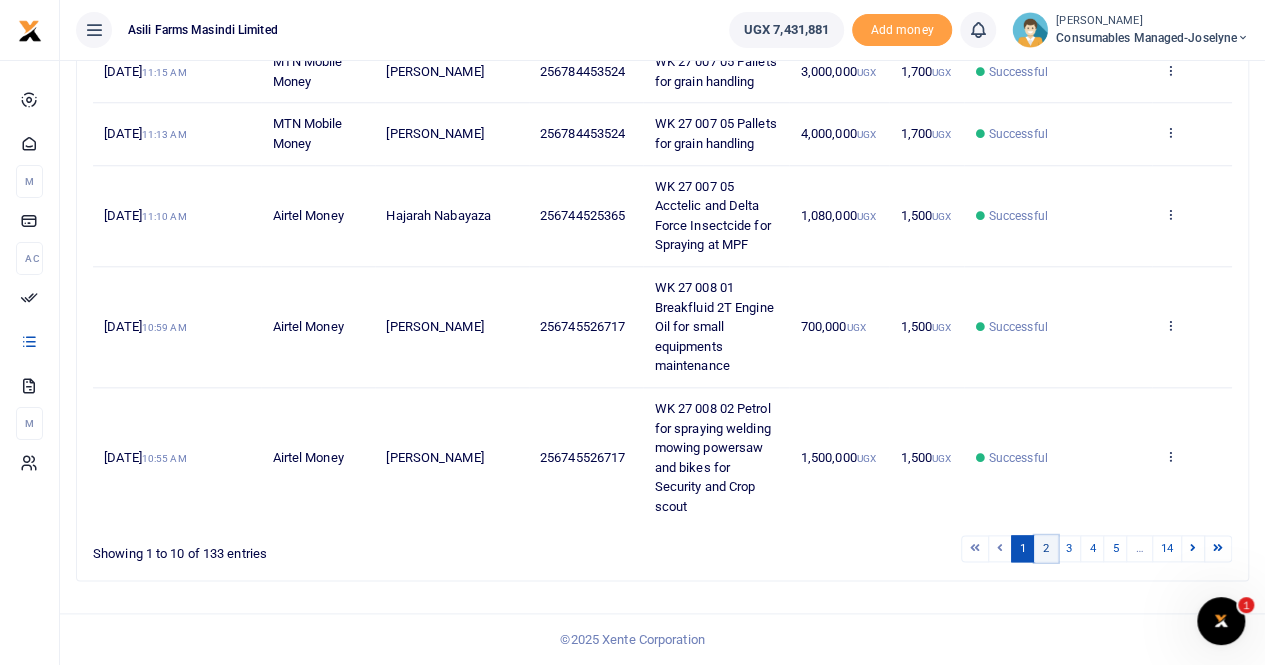 click on "2" at bounding box center [1046, 548] 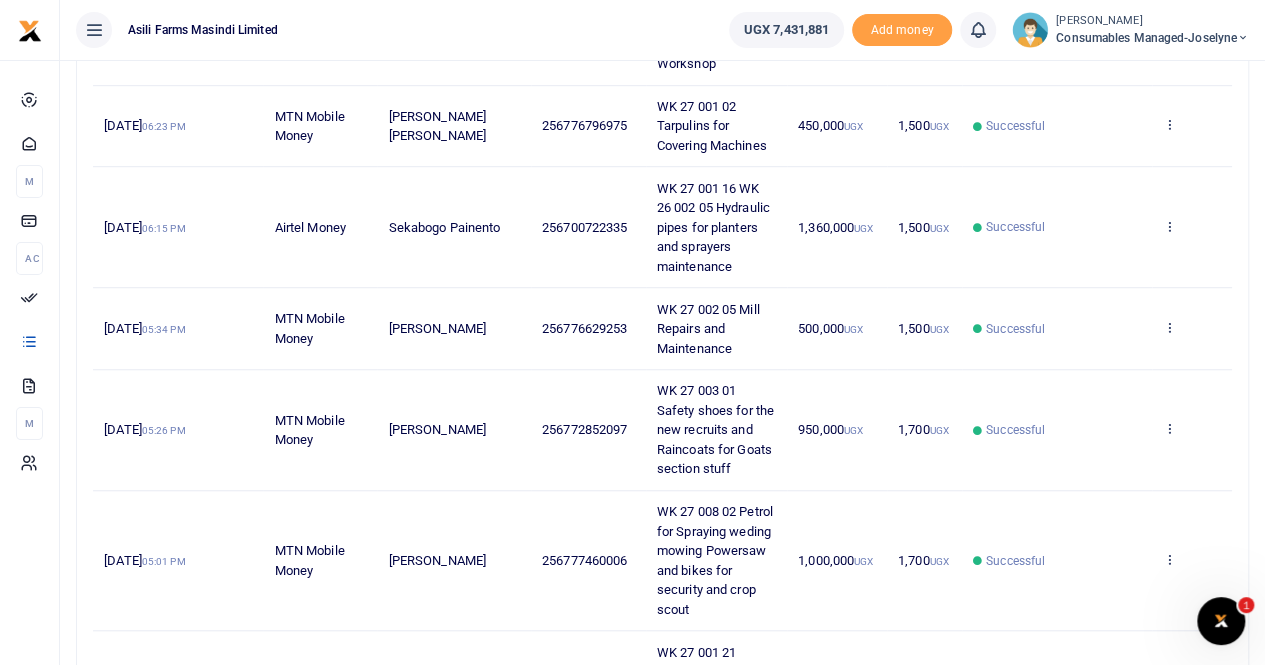 scroll, scrollTop: 600, scrollLeft: 0, axis: vertical 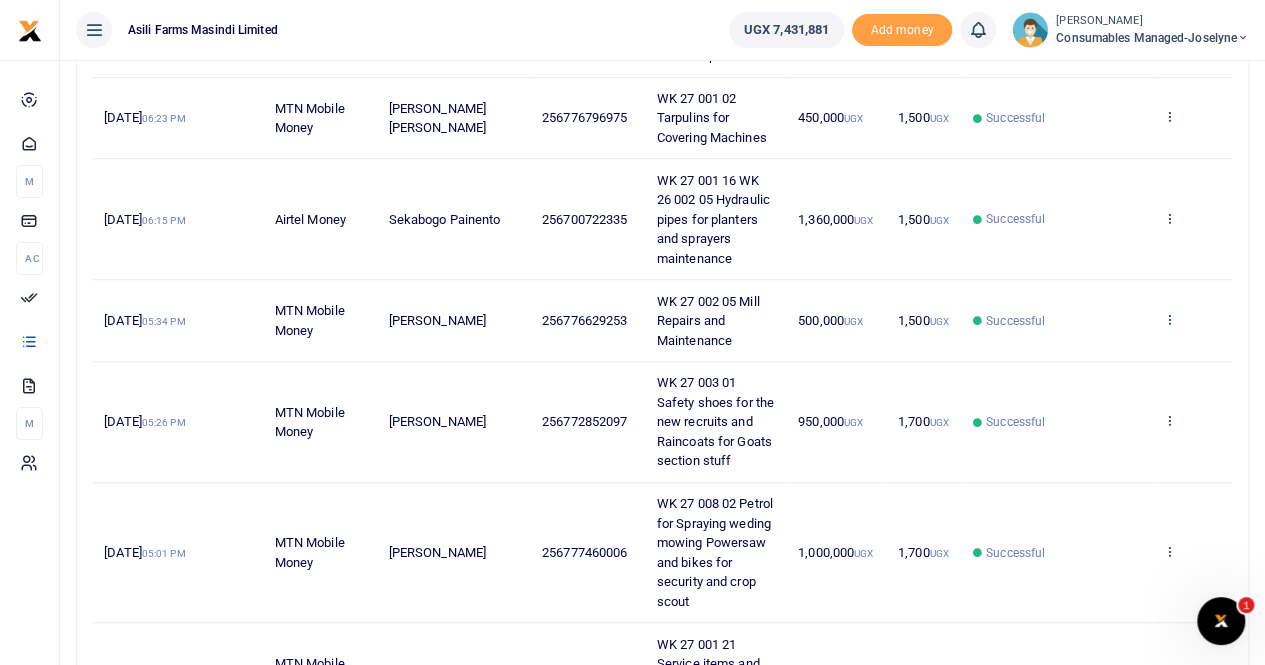 click at bounding box center (1169, 319) 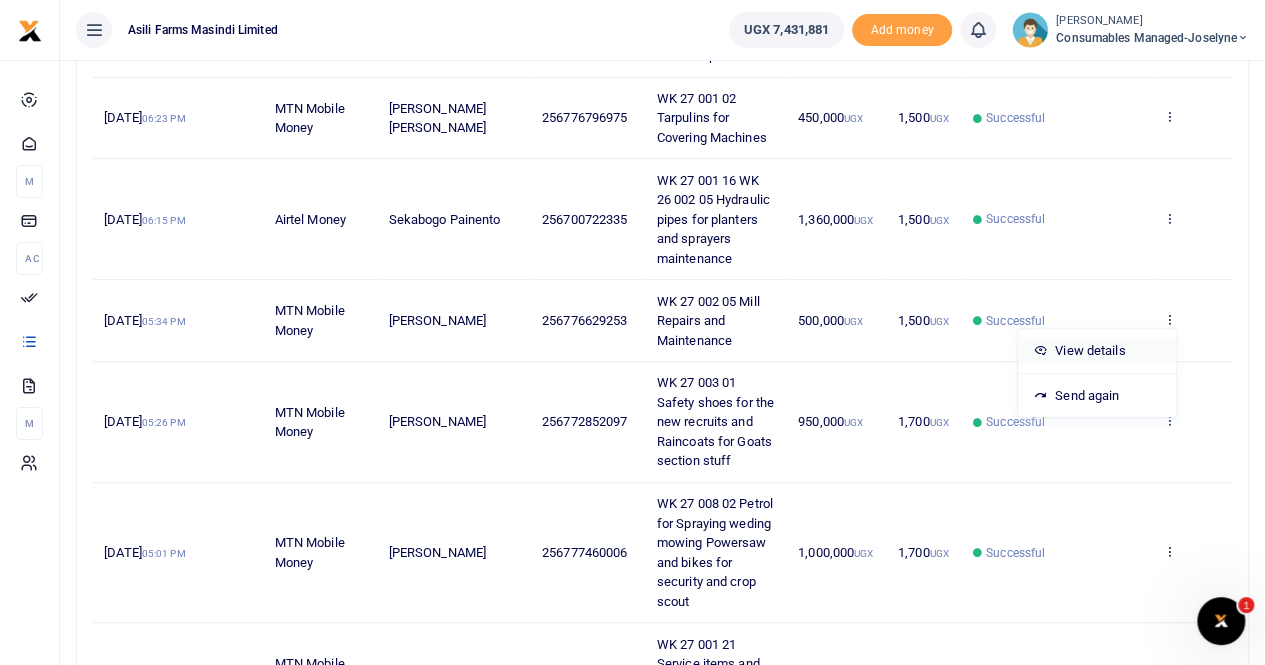 click on "View details" at bounding box center [1097, 351] 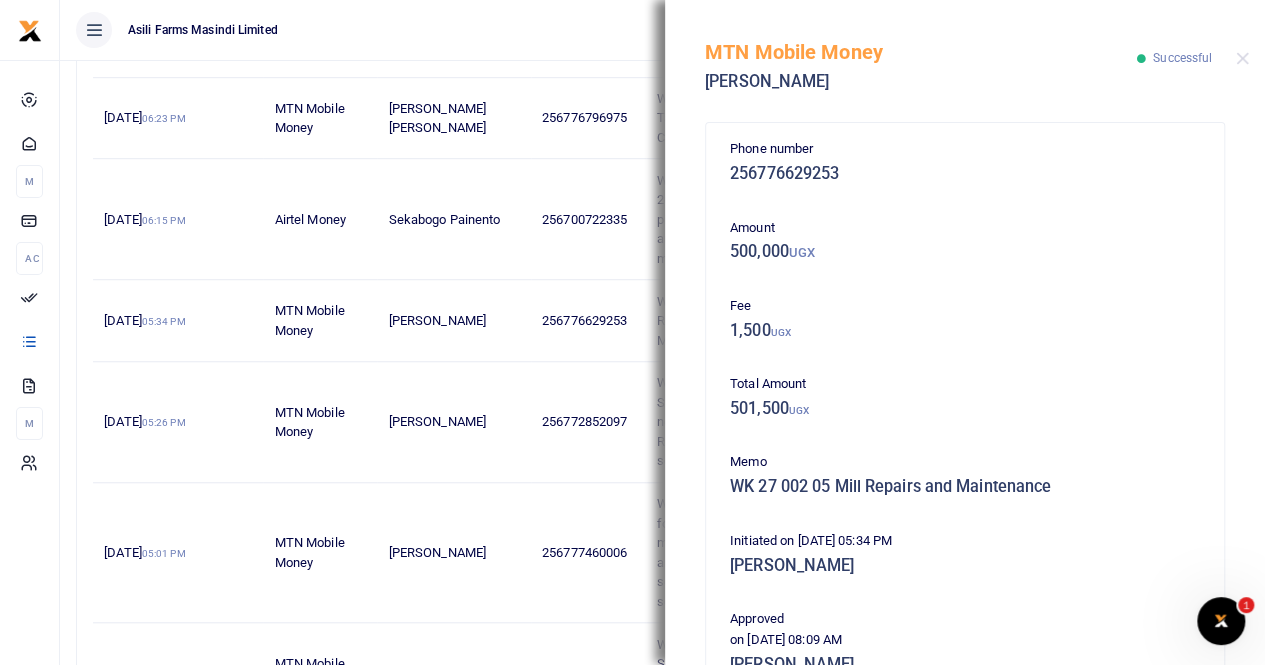 scroll, scrollTop: 397, scrollLeft: 0, axis: vertical 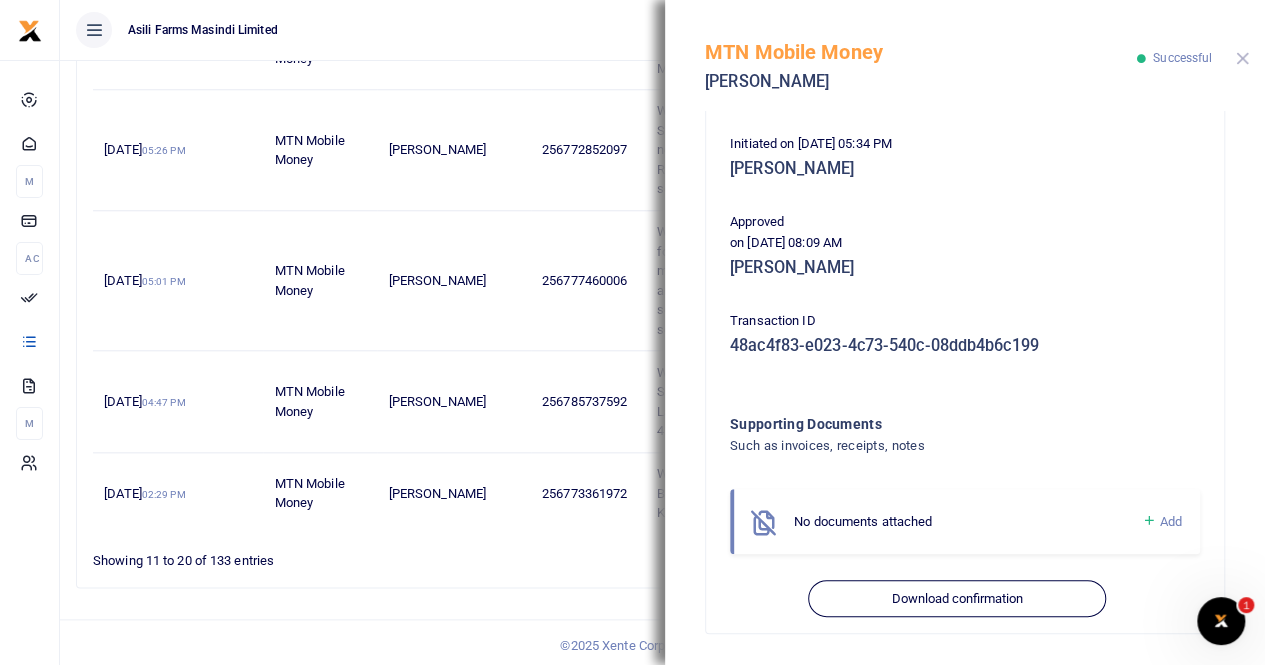click at bounding box center [1242, 58] 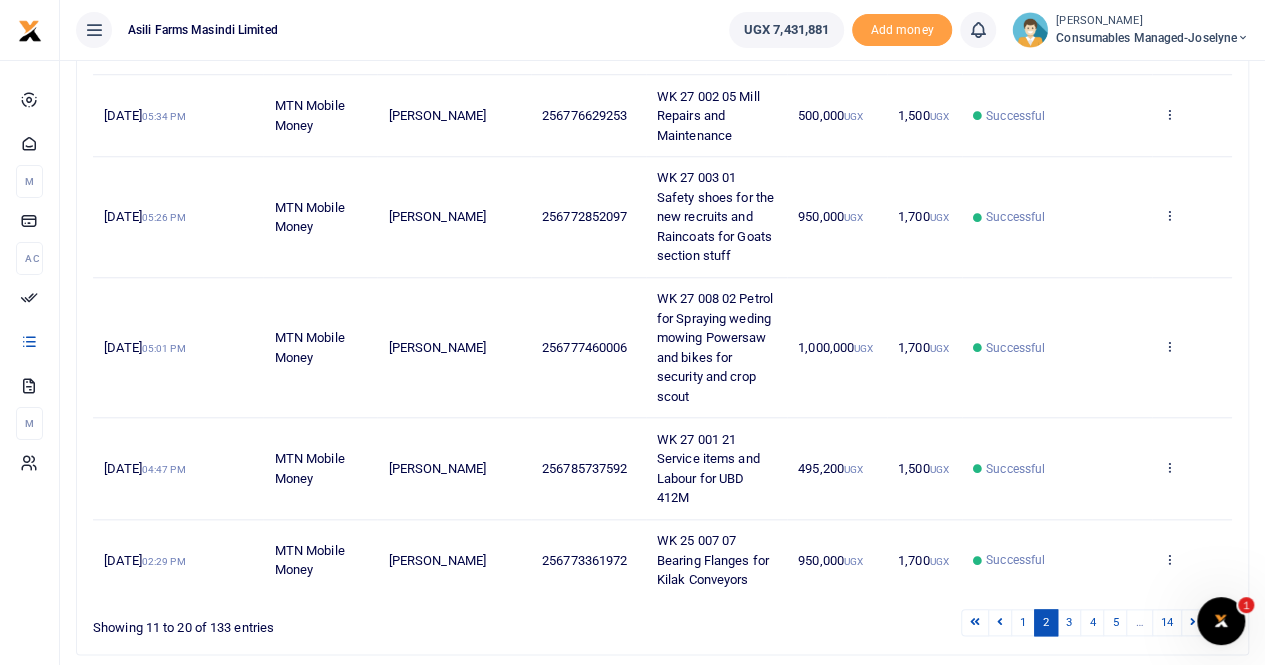 scroll, scrollTop: 872, scrollLeft: 0, axis: vertical 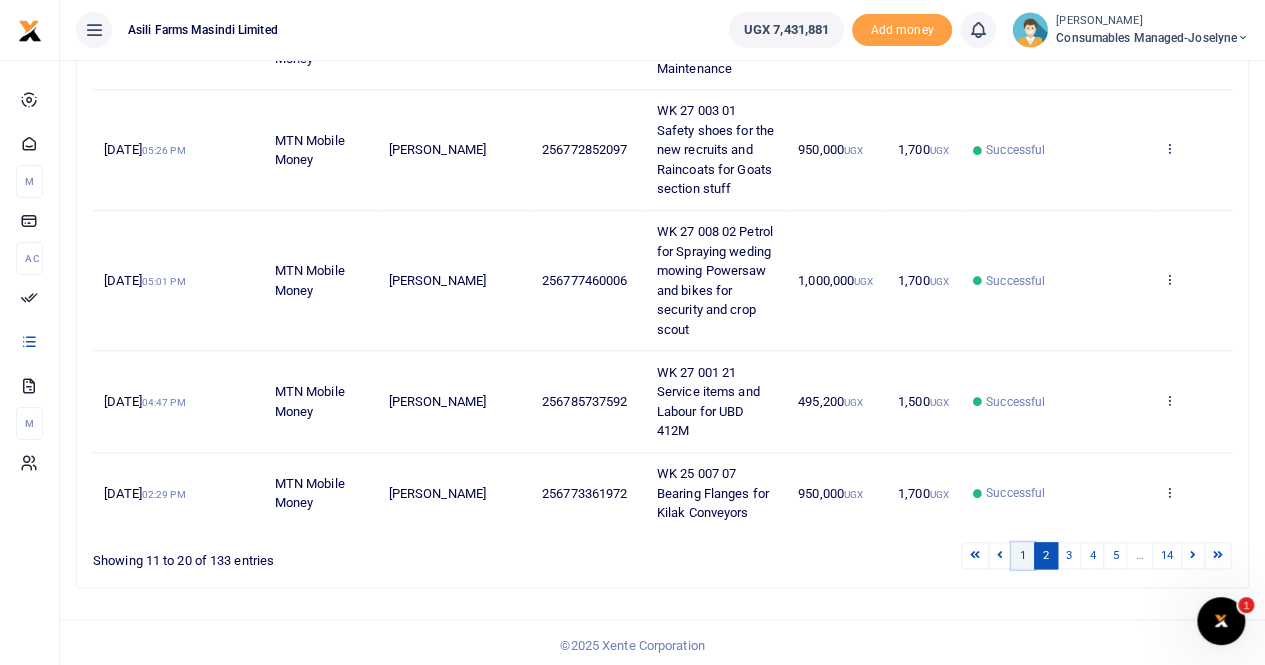 click on "1" at bounding box center [1023, 555] 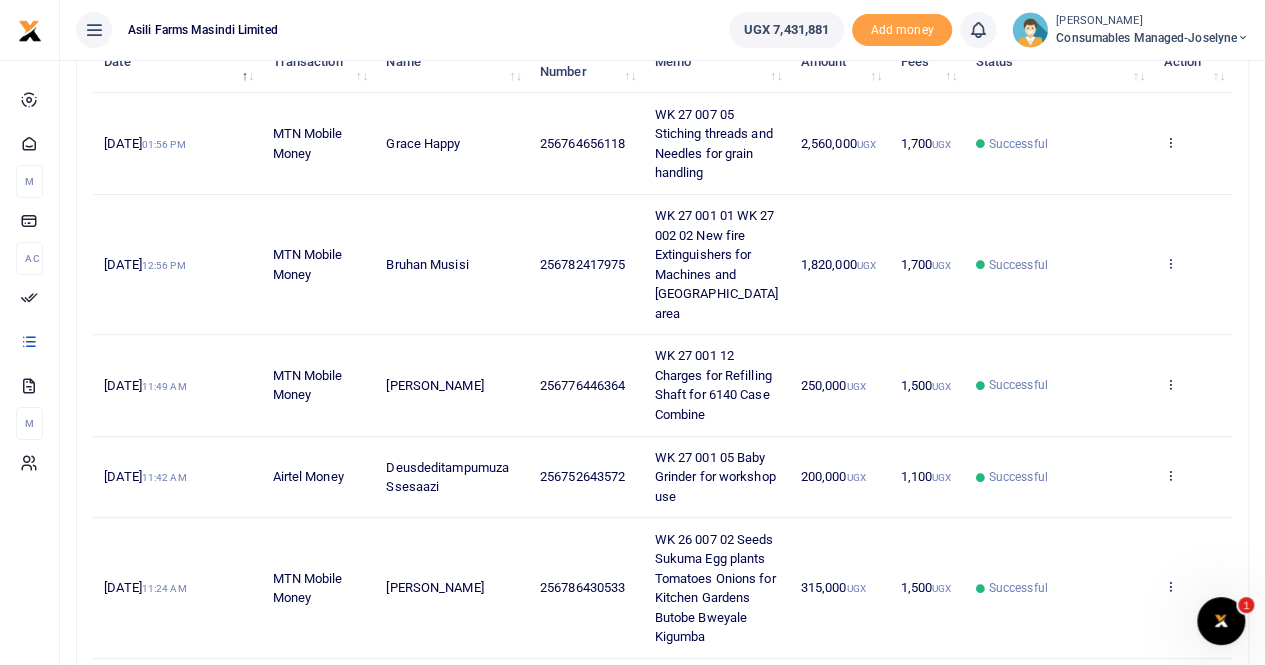 scroll, scrollTop: 272, scrollLeft: 0, axis: vertical 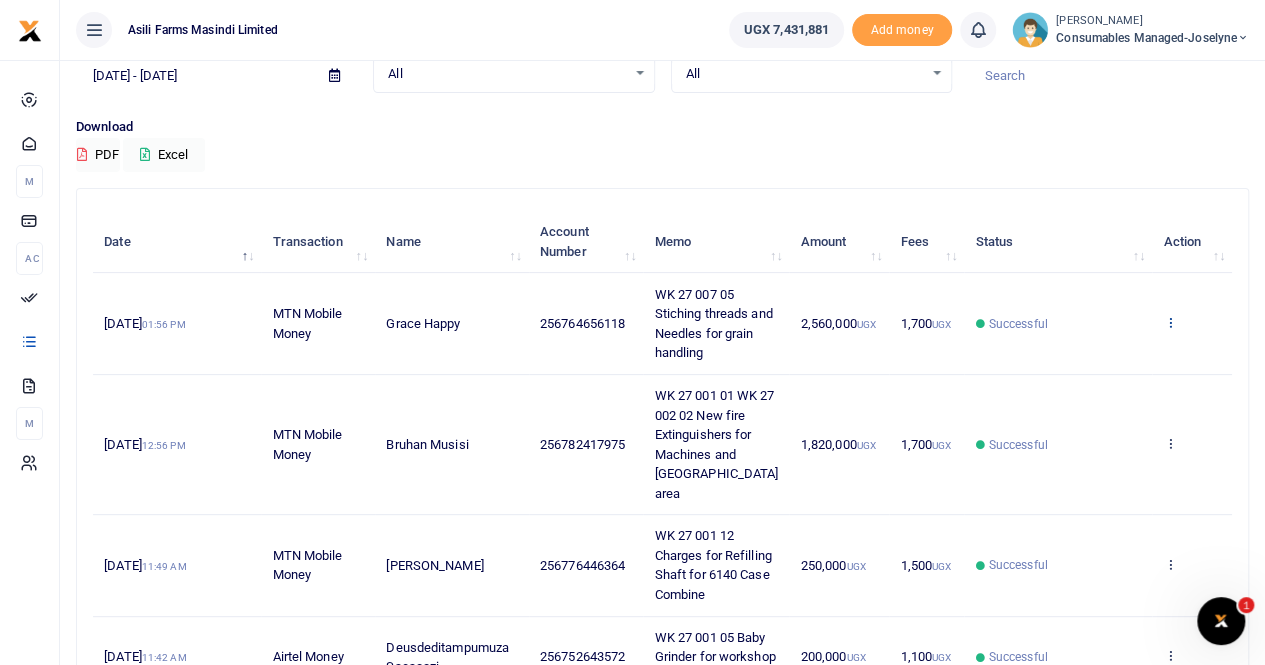 click at bounding box center (1169, 322) 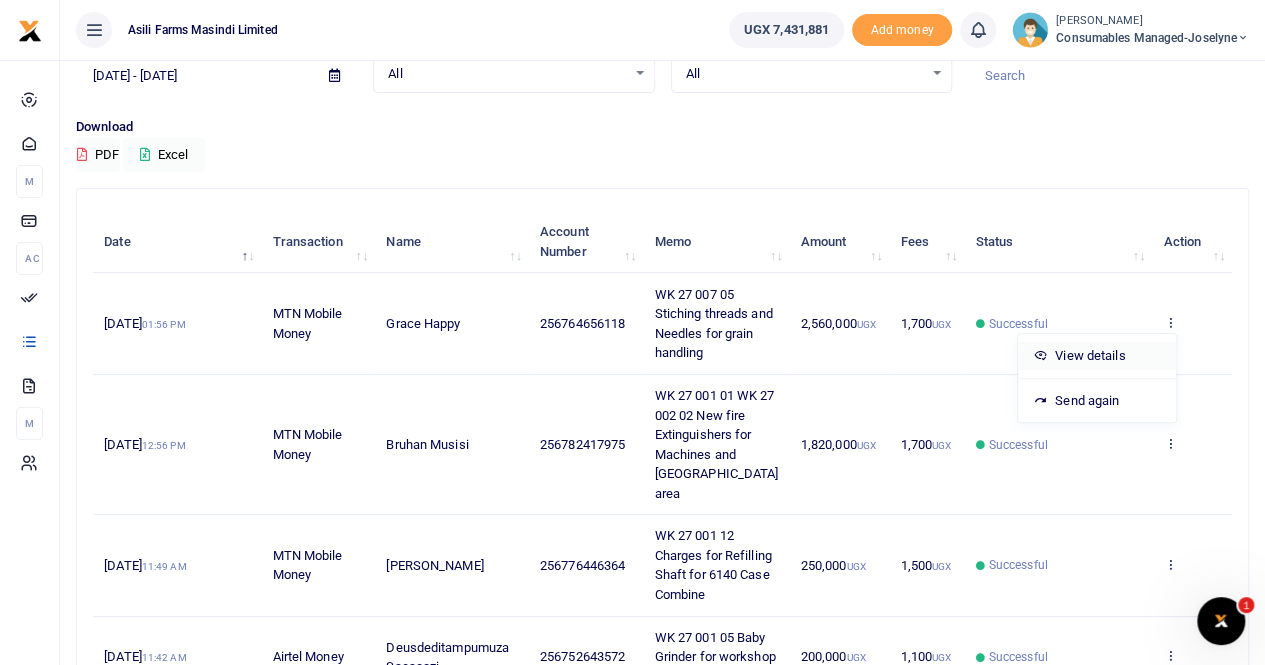click on "View details" at bounding box center (1097, 356) 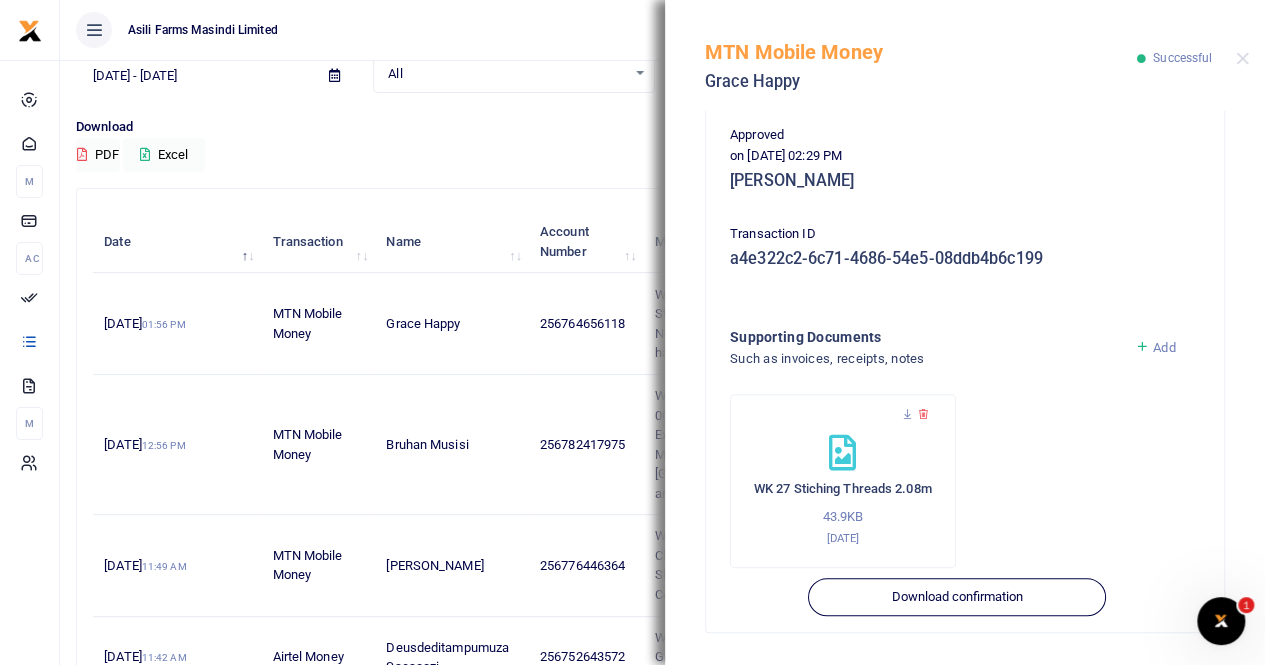 scroll, scrollTop: 500, scrollLeft: 0, axis: vertical 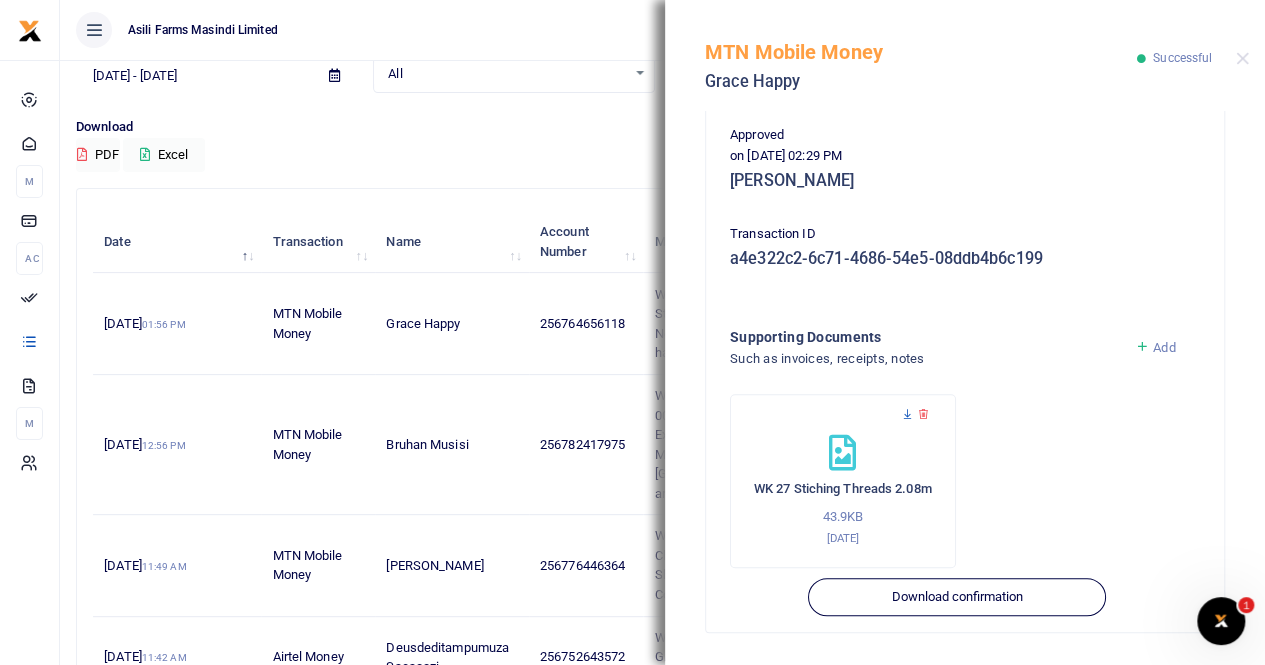 click at bounding box center (907, 414) 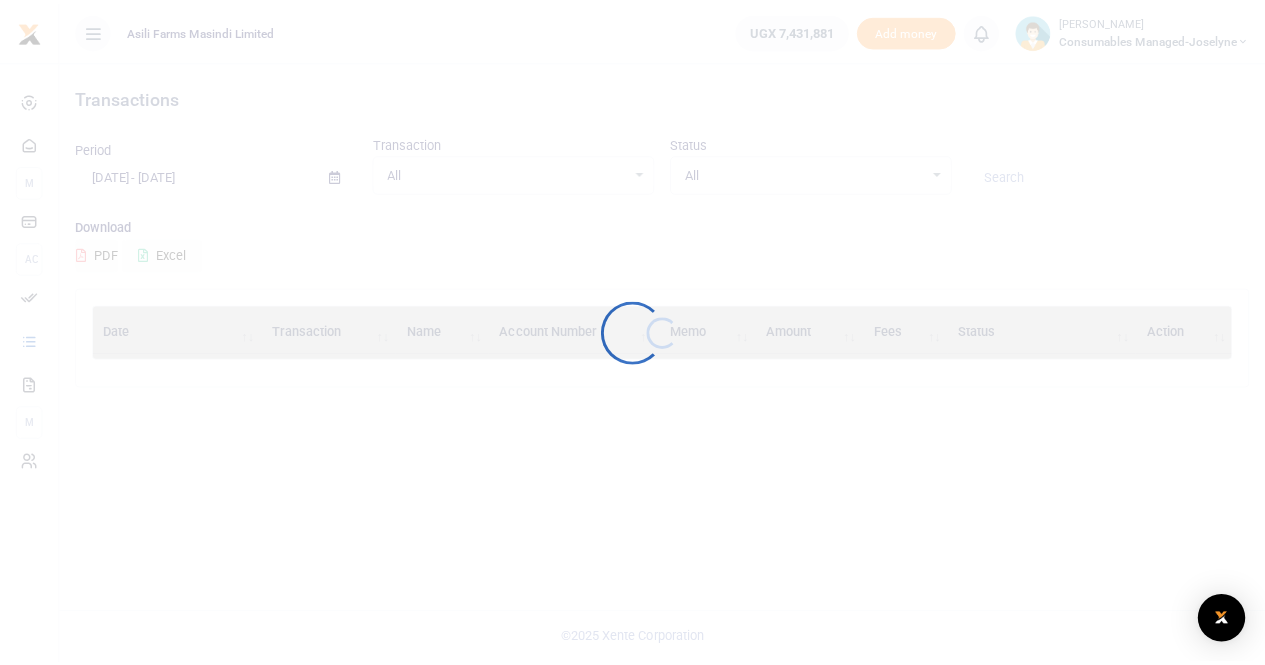 scroll, scrollTop: 0, scrollLeft: 0, axis: both 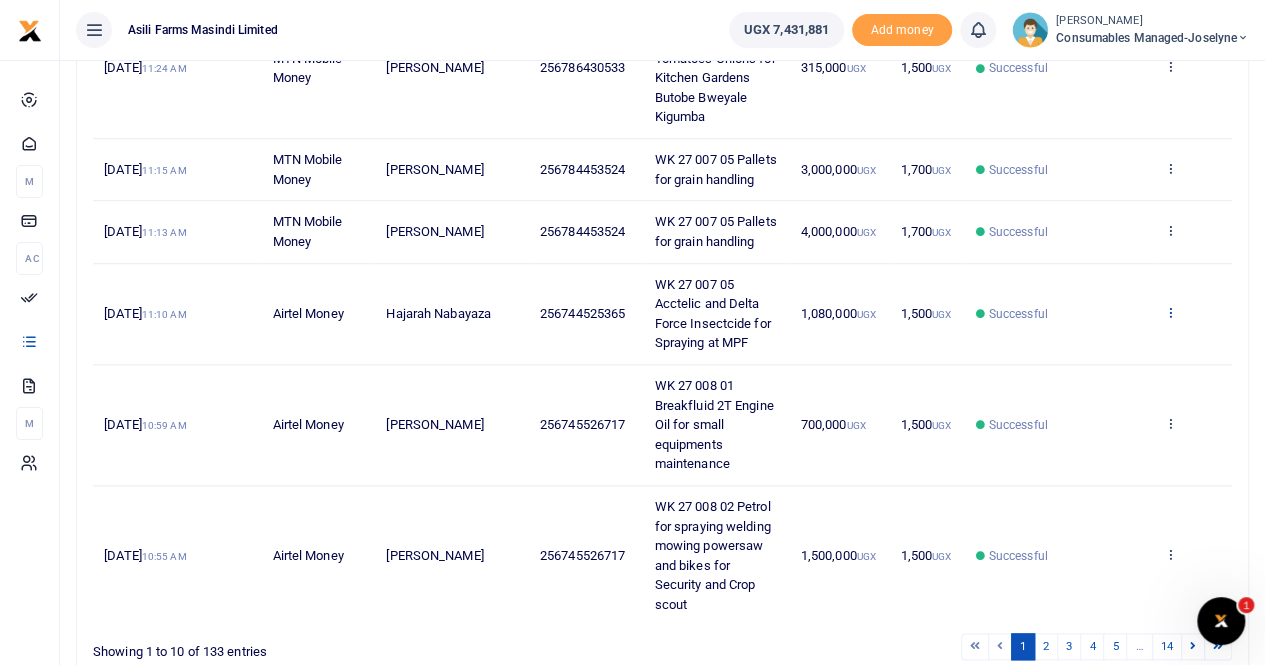 click at bounding box center (1169, 312) 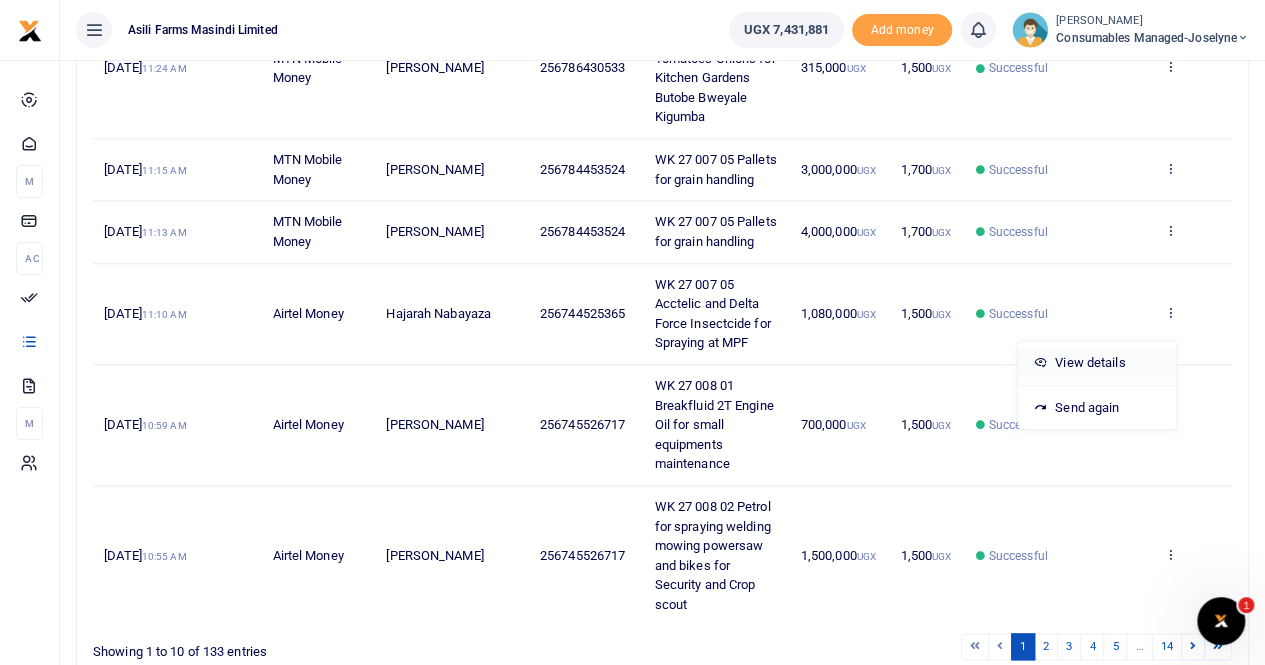 click on "View details" at bounding box center (1097, 363) 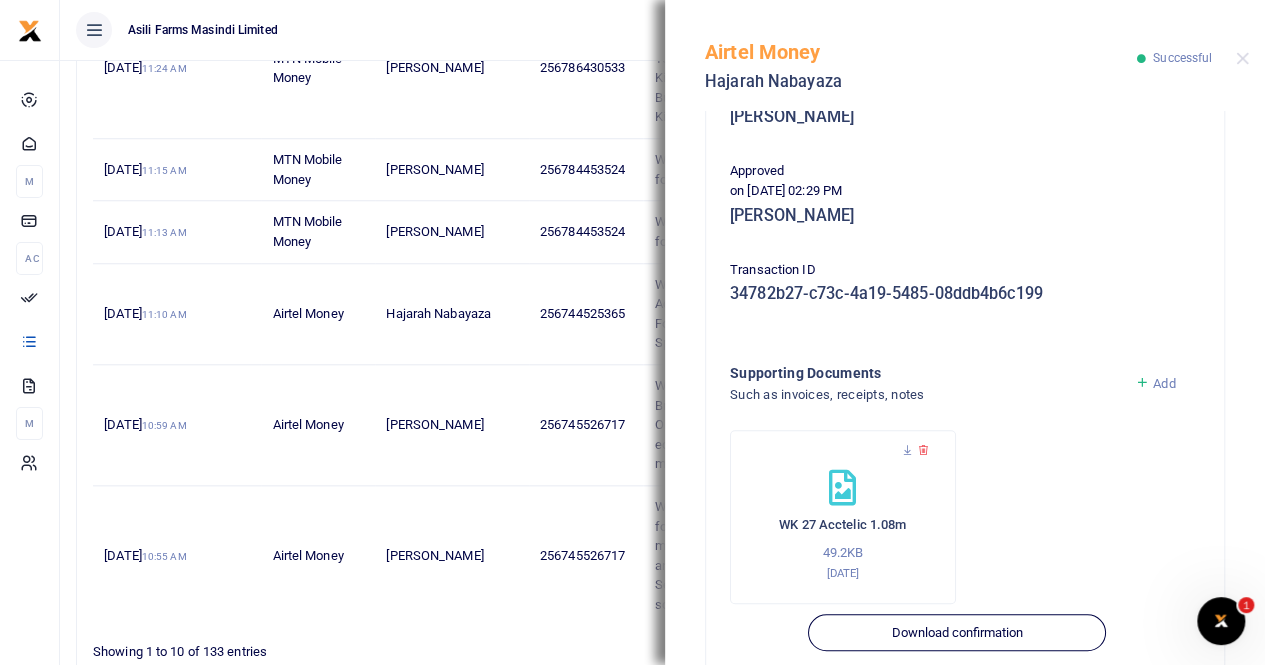 scroll, scrollTop: 500, scrollLeft: 0, axis: vertical 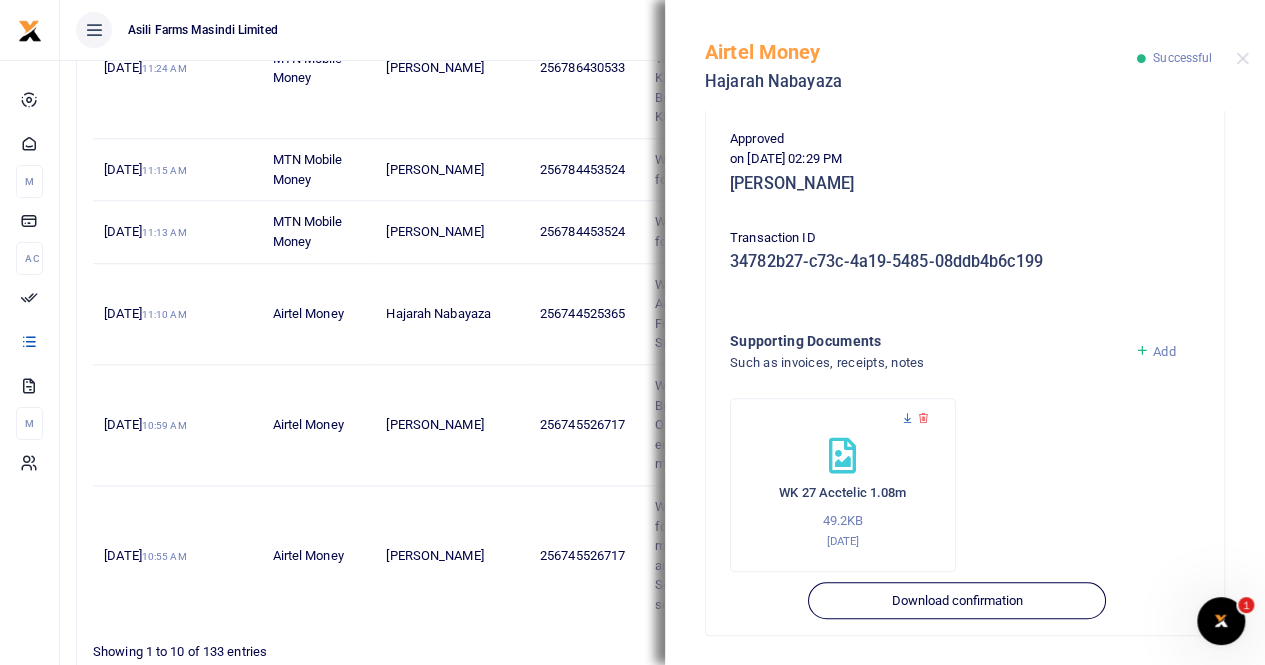 click at bounding box center (907, 418) 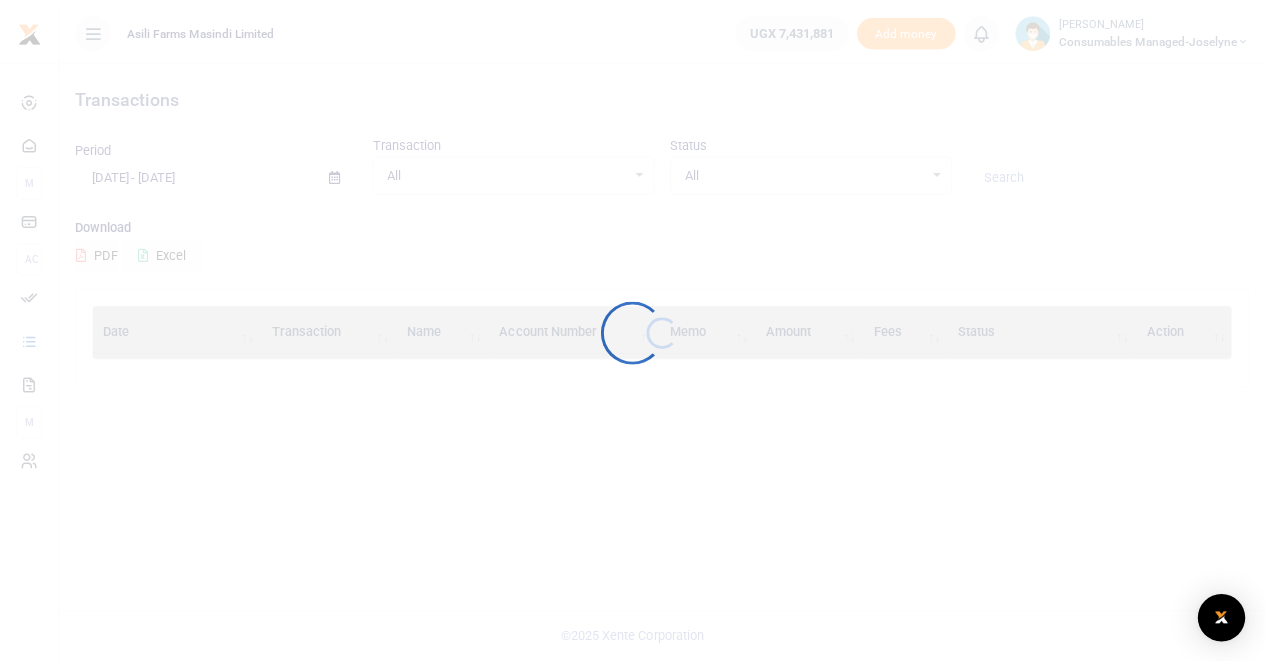 scroll, scrollTop: 0, scrollLeft: 0, axis: both 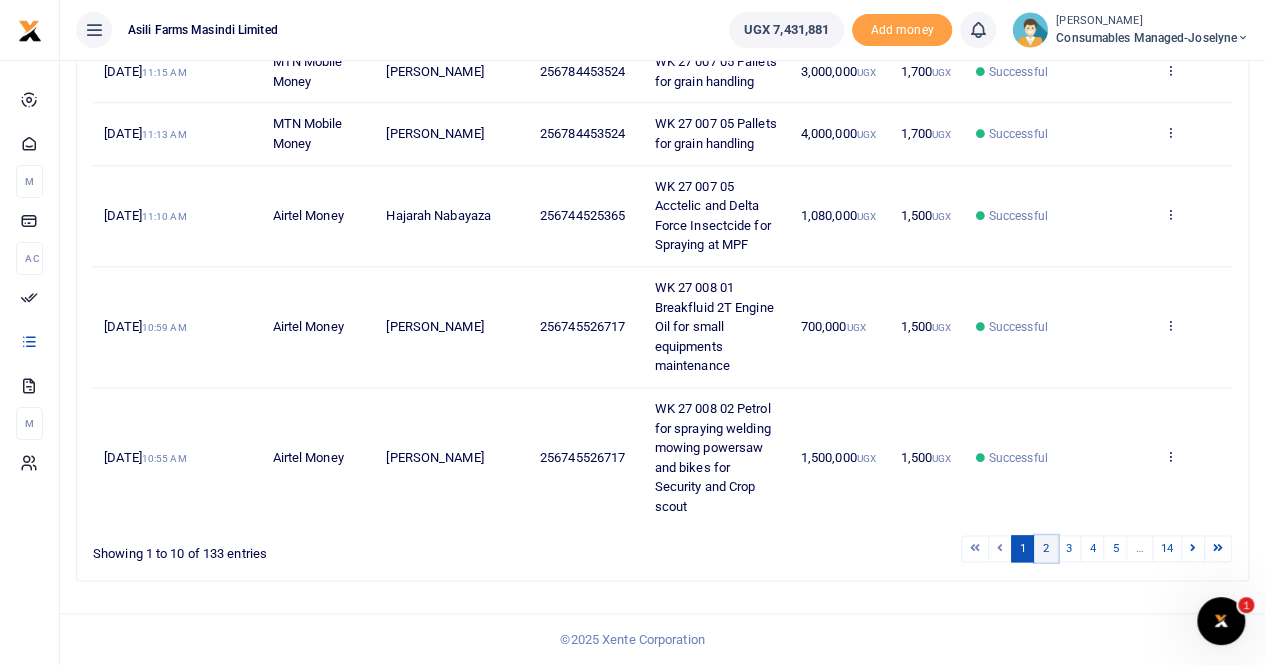 click on "2" at bounding box center [1046, 548] 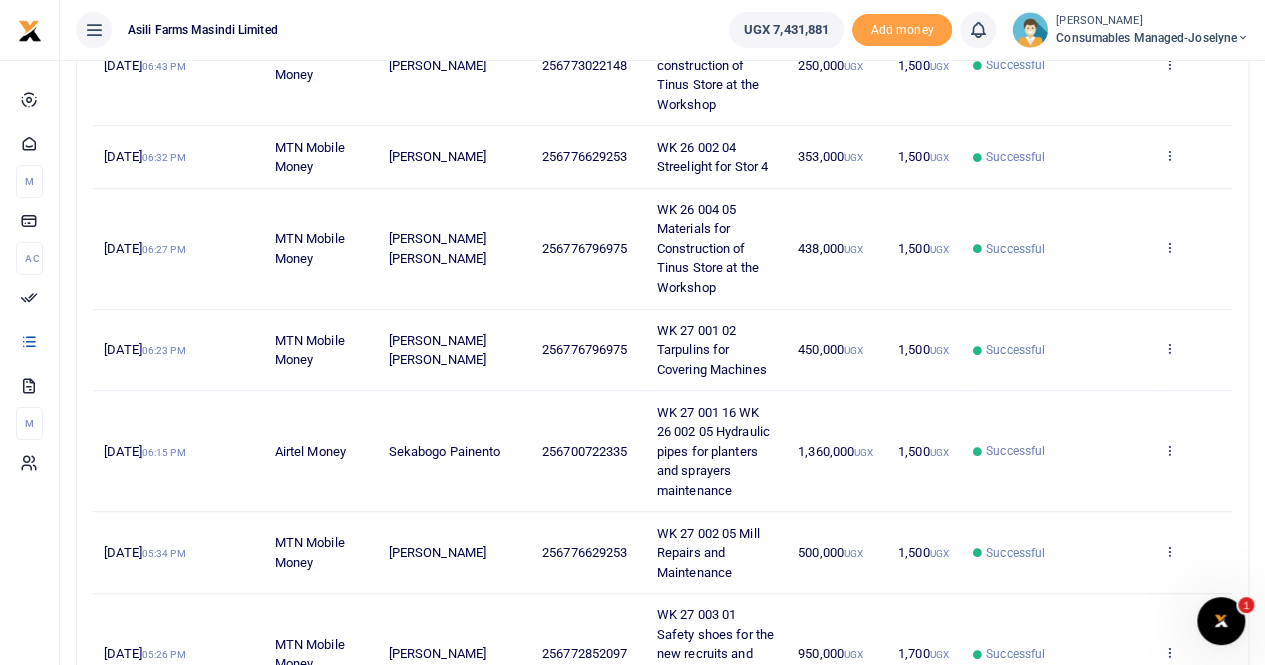 scroll, scrollTop: 400, scrollLeft: 0, axis: vertical 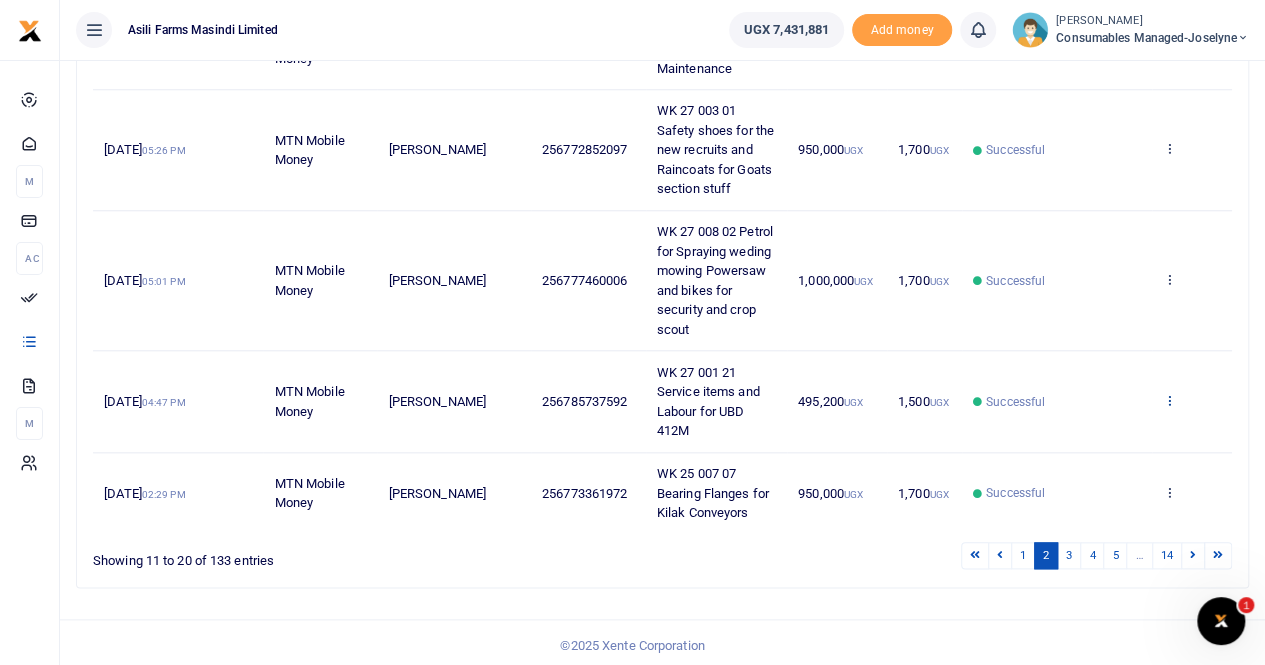click at bounding box center [1169, 400] 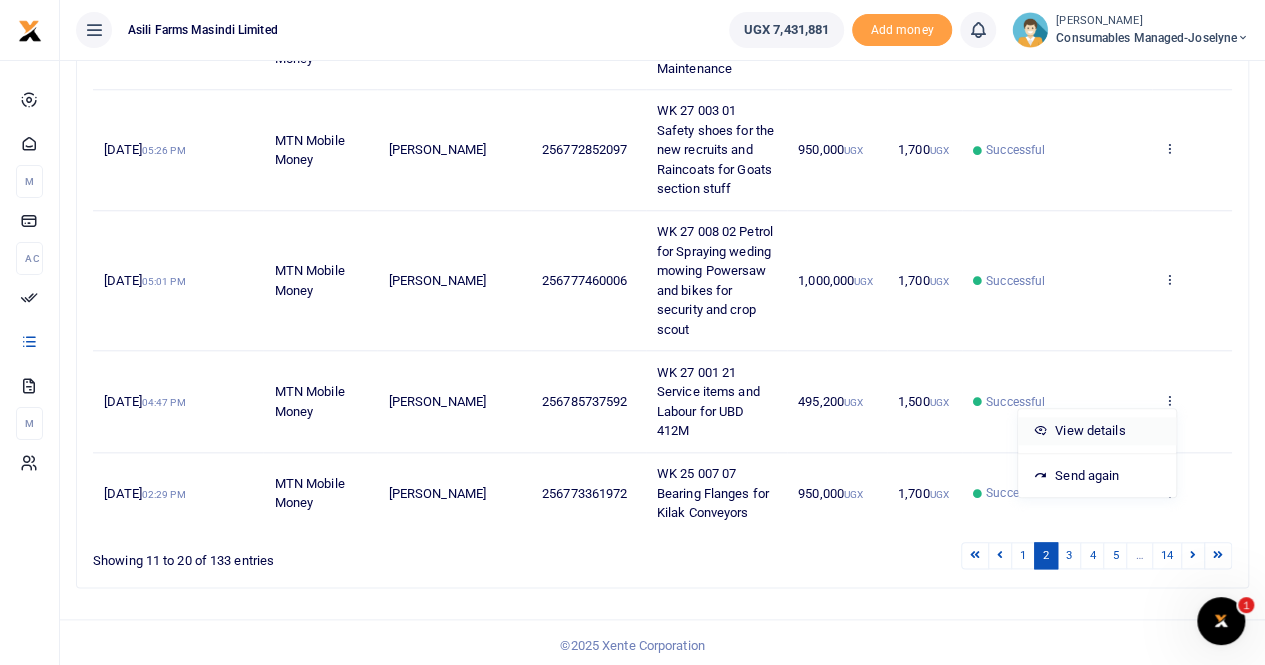 click on "View details" at bounding box center [1097, 431] 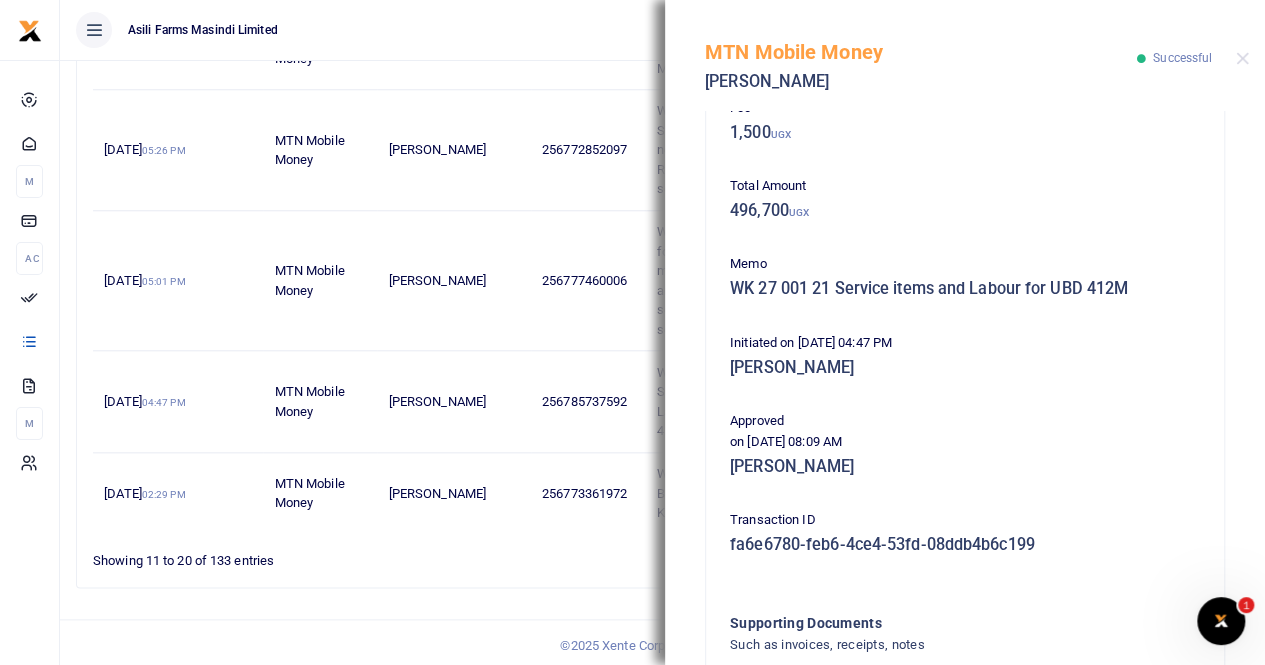 scroll, scrollTop: 197, scrollLeft: 0, axis: vertical 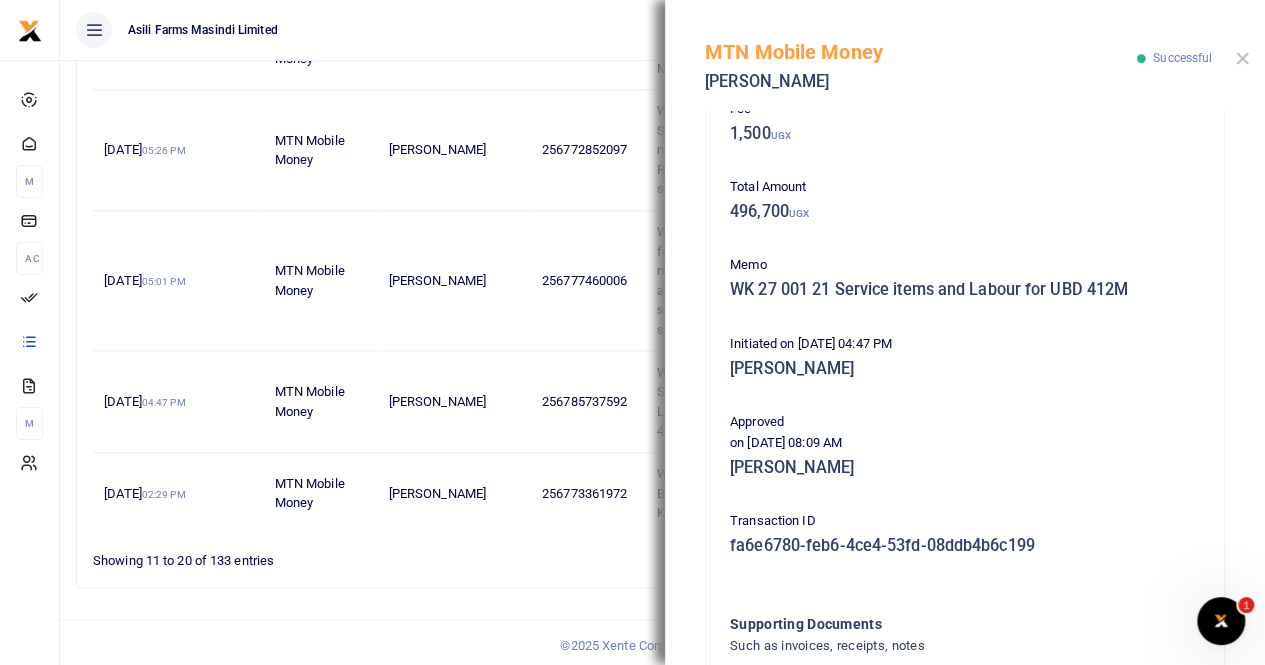 click at bounding box center [1242, 58] 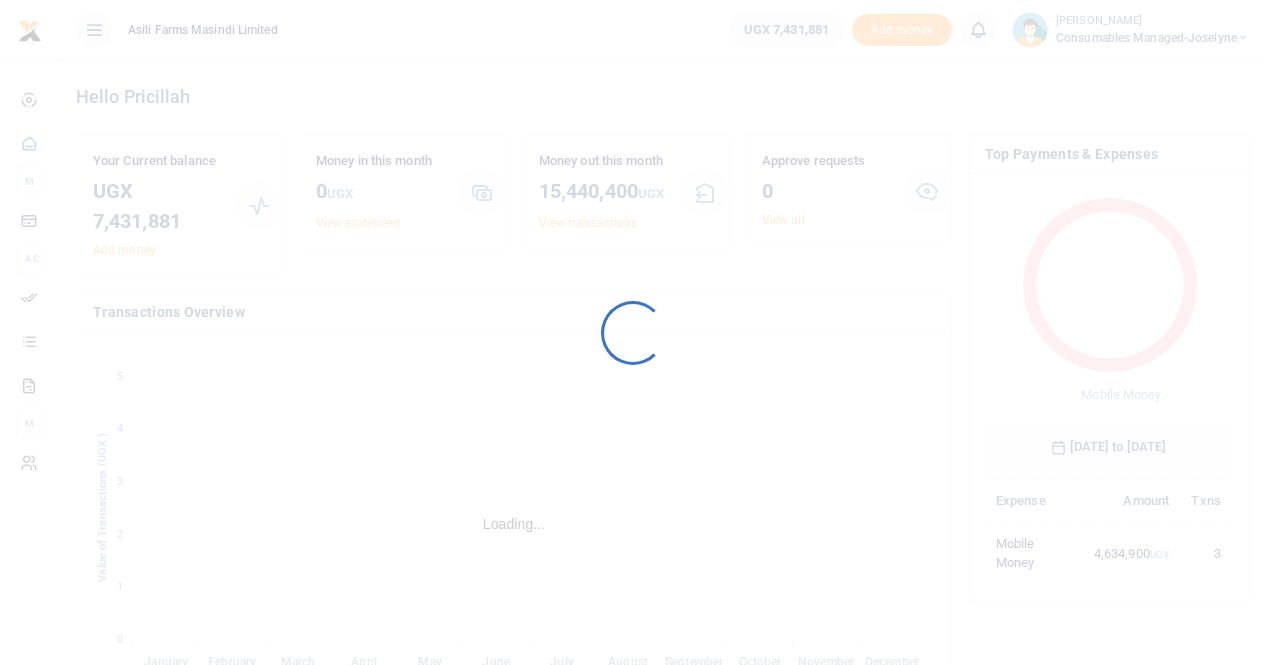 scroll, scrollTop: 0, scrollLeft: 0, axis: both 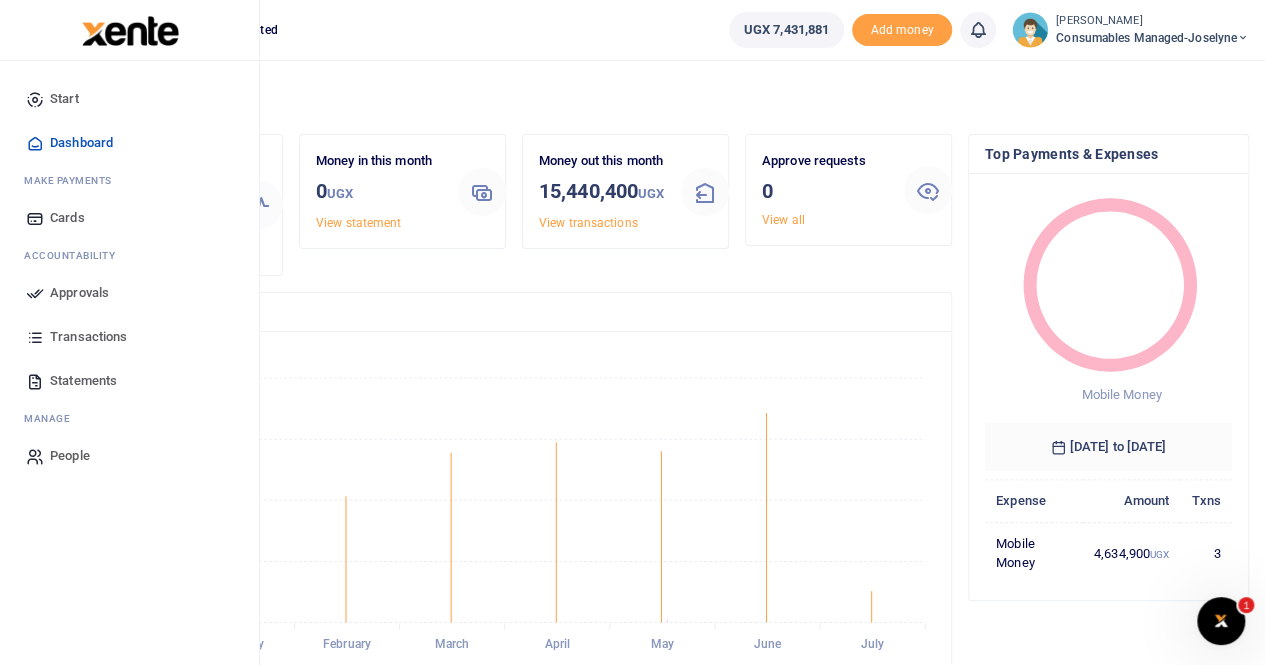 click on "Statements" at bounding box center [83, 381] 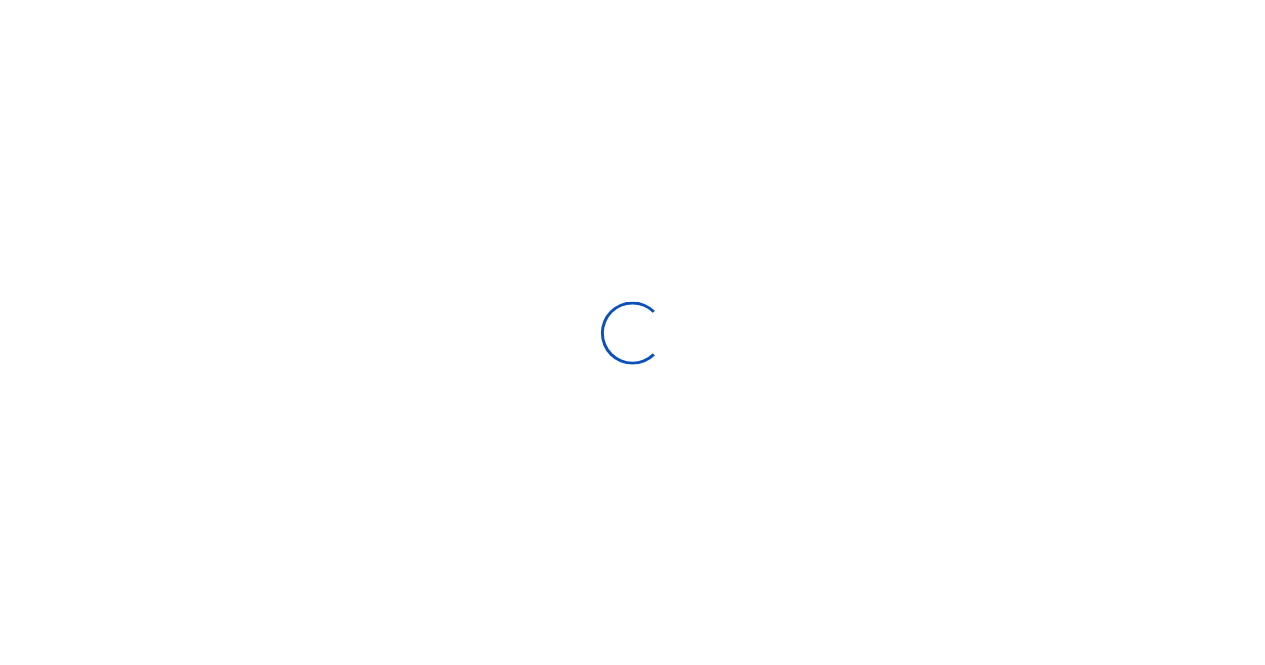scroll, scrollTop: 0, scrollLeft: 0, axis: both 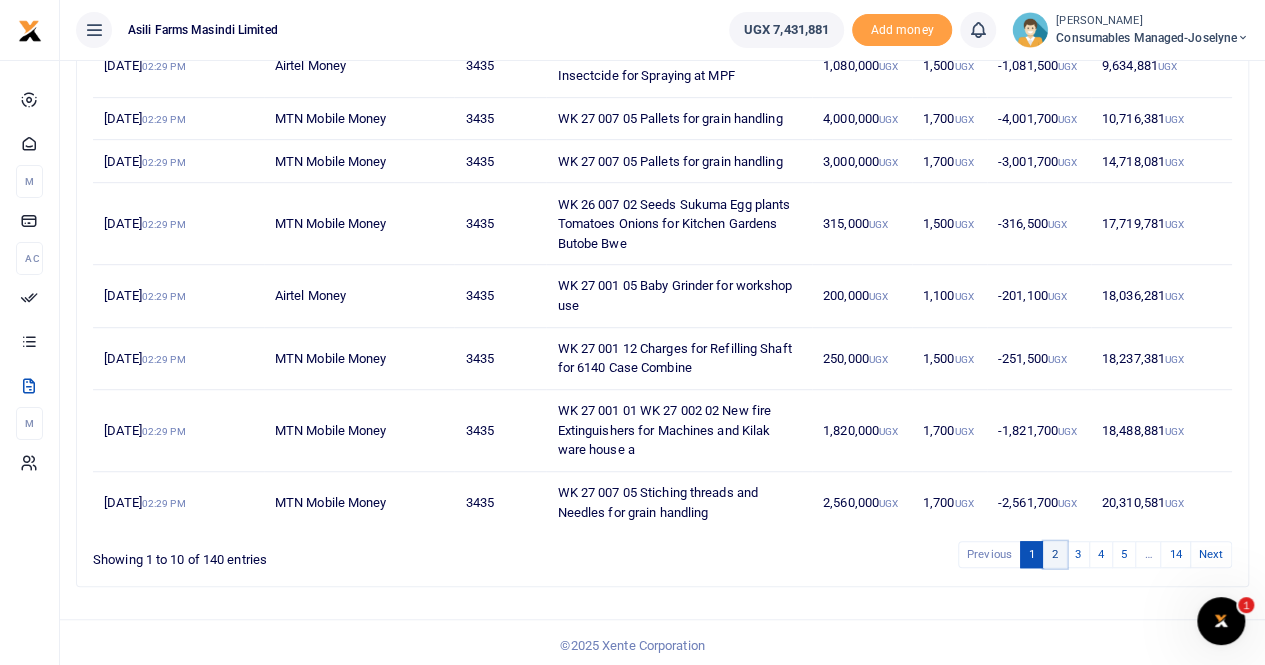 click on "2" at bounding box center [1055, 554] 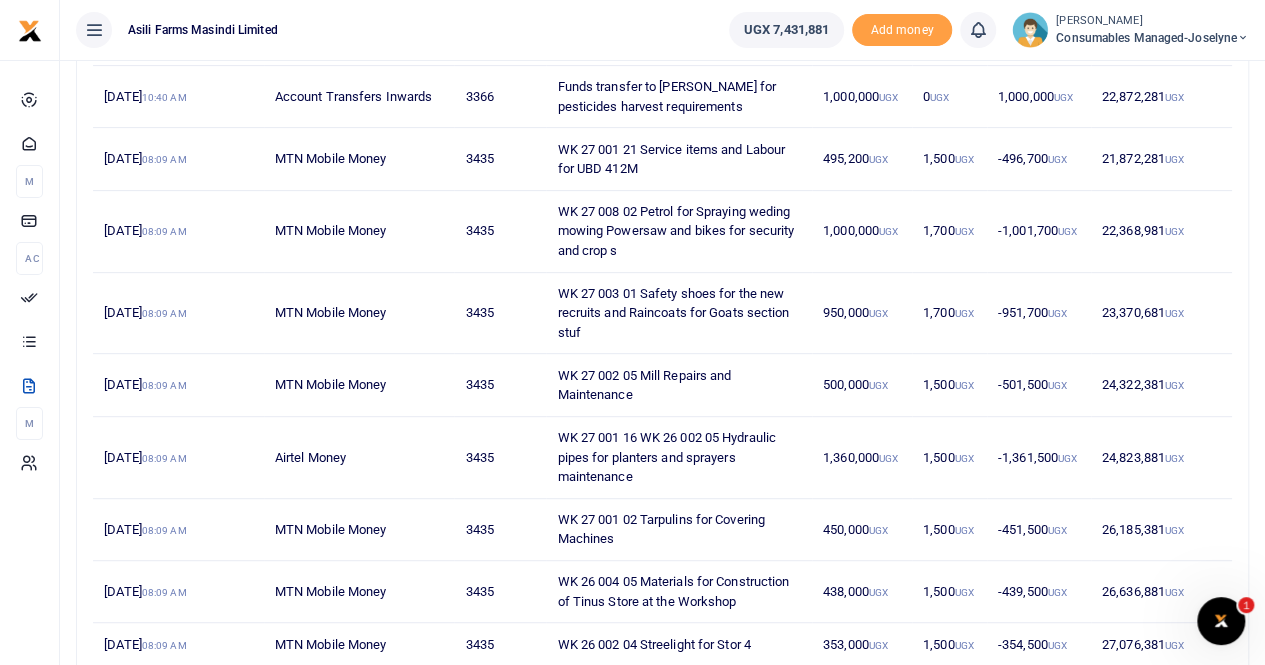 scroll, scrollTop: 182, scrollLeft: 0, axis: vertical 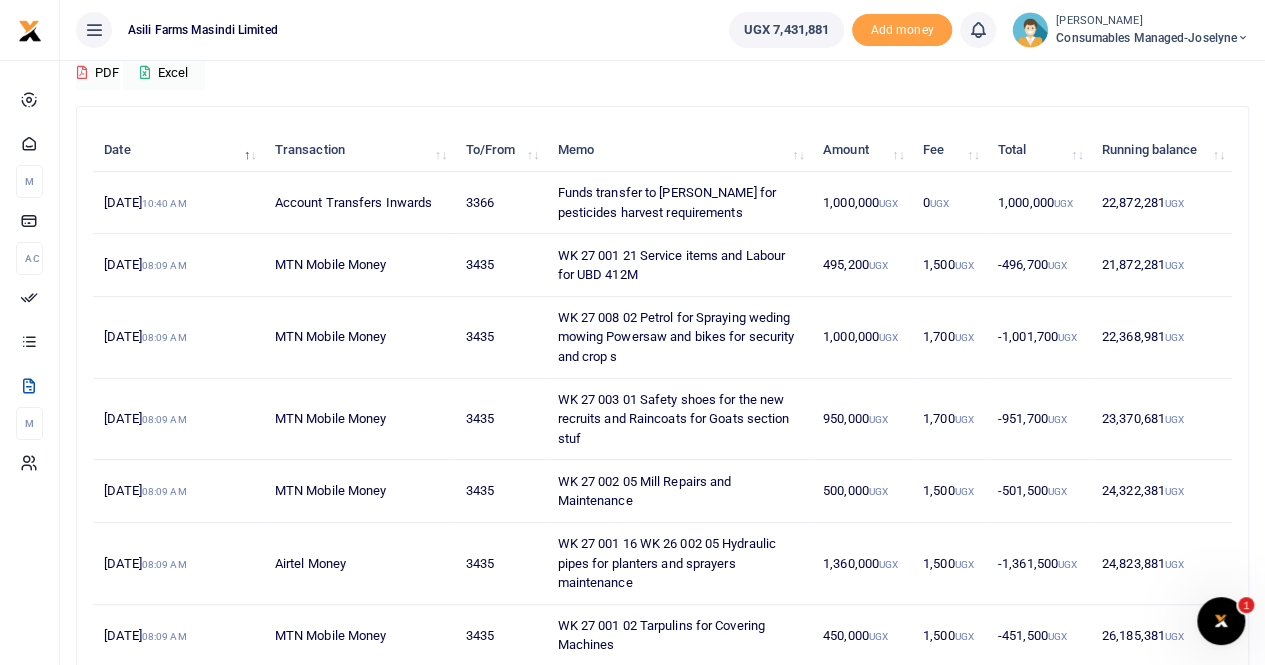 click on "UGX" at bounding box center [1174, 203] 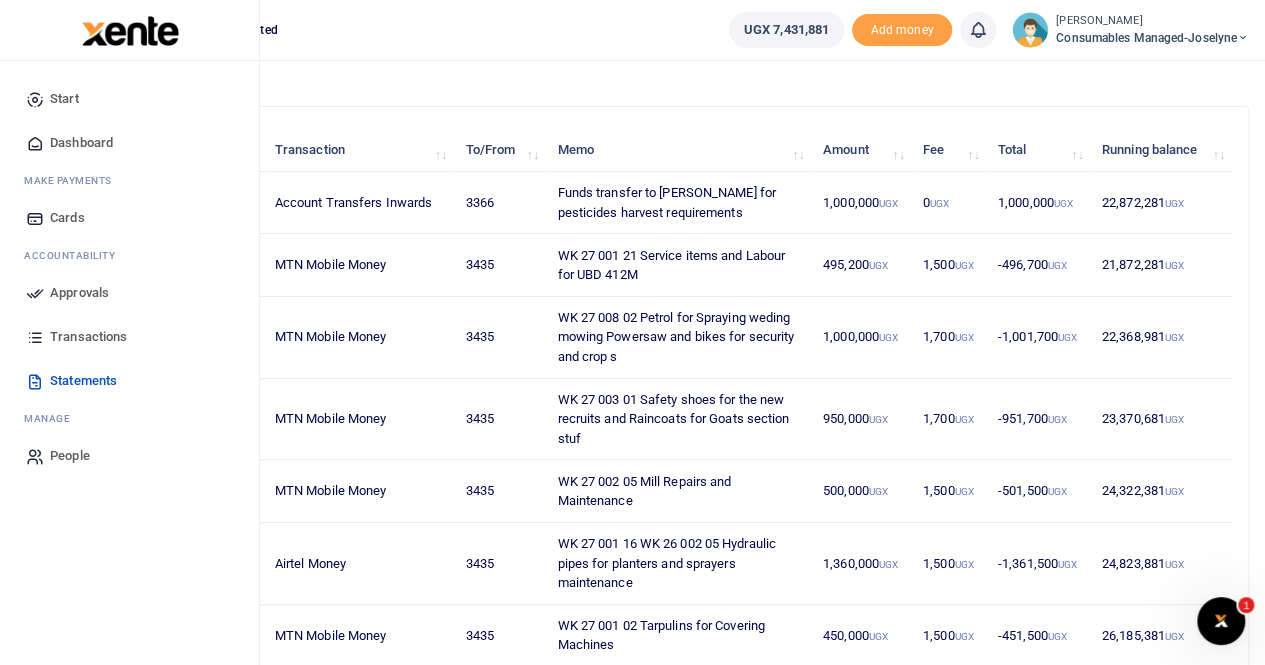 click on "Transactions" at bounding box center (88, 337) 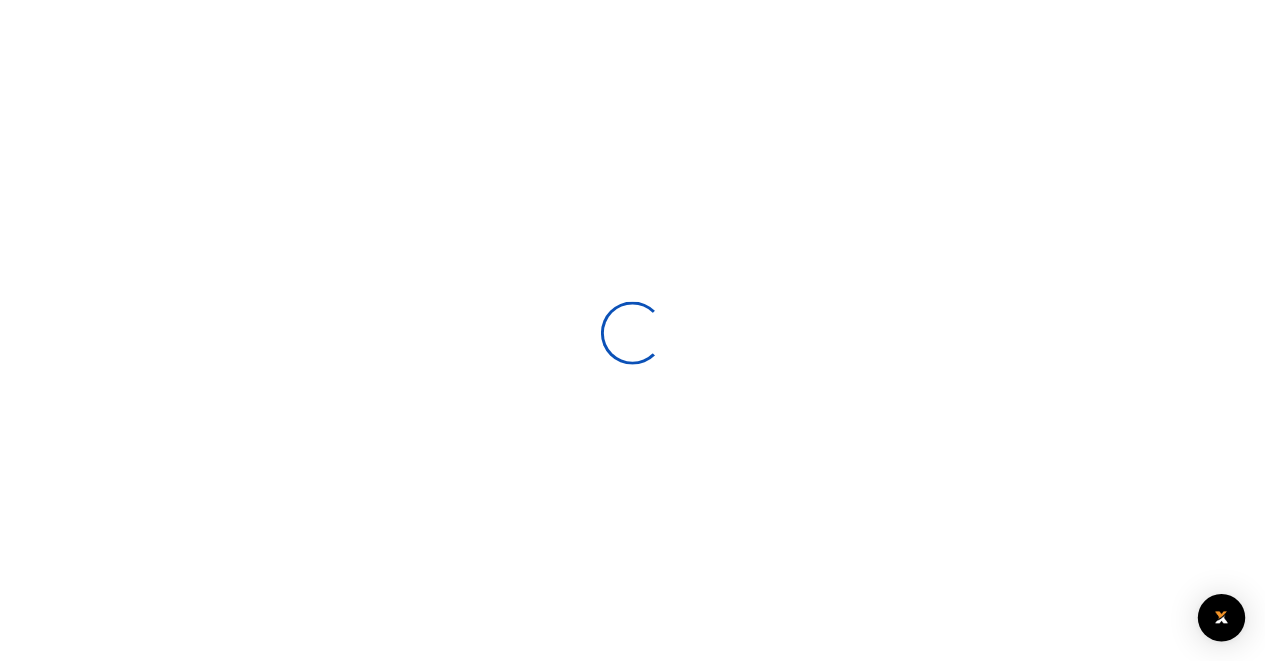 scroll, scrollTop: 0, scrollLeft: 0, axis: both 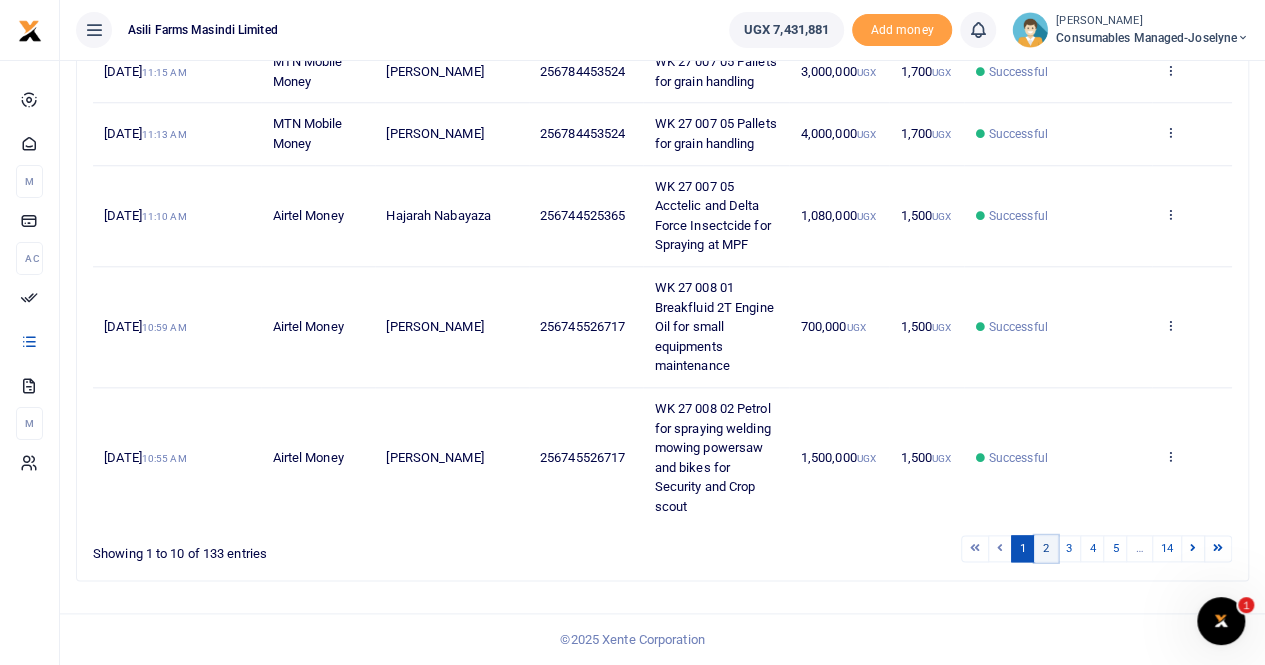 click on "2" at bounding box center [1046, 548] 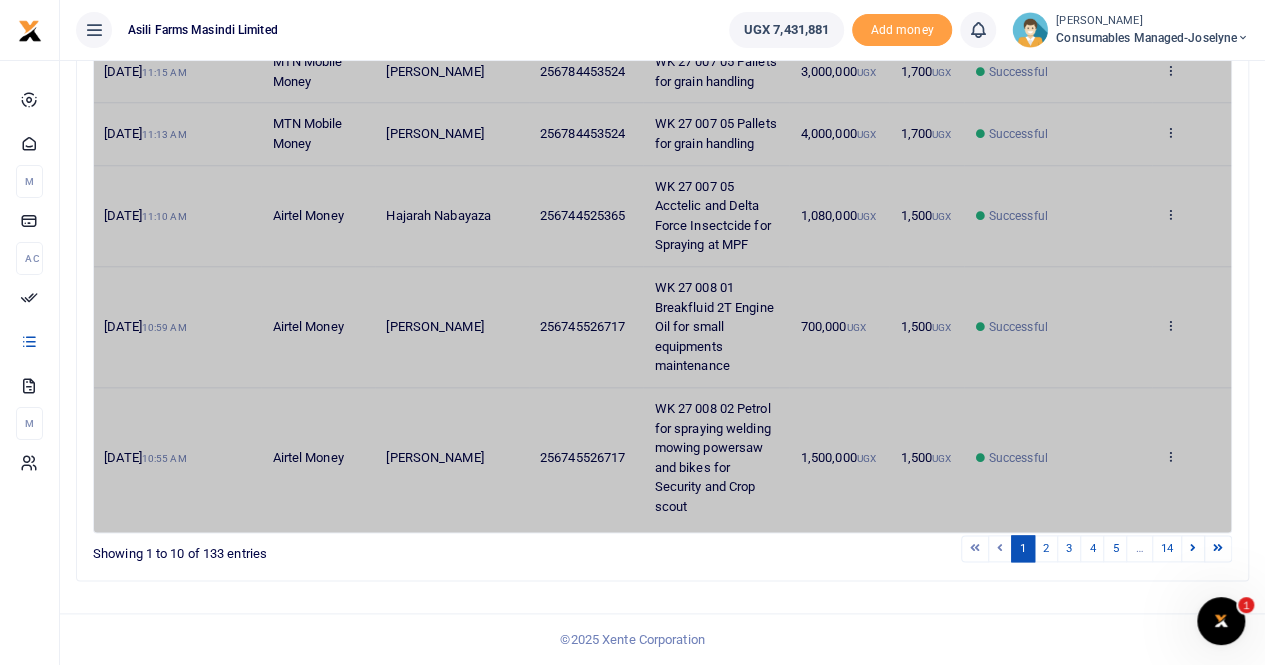 scroll, scrollTop: 872, scrollLeft: 0, axis: vertical 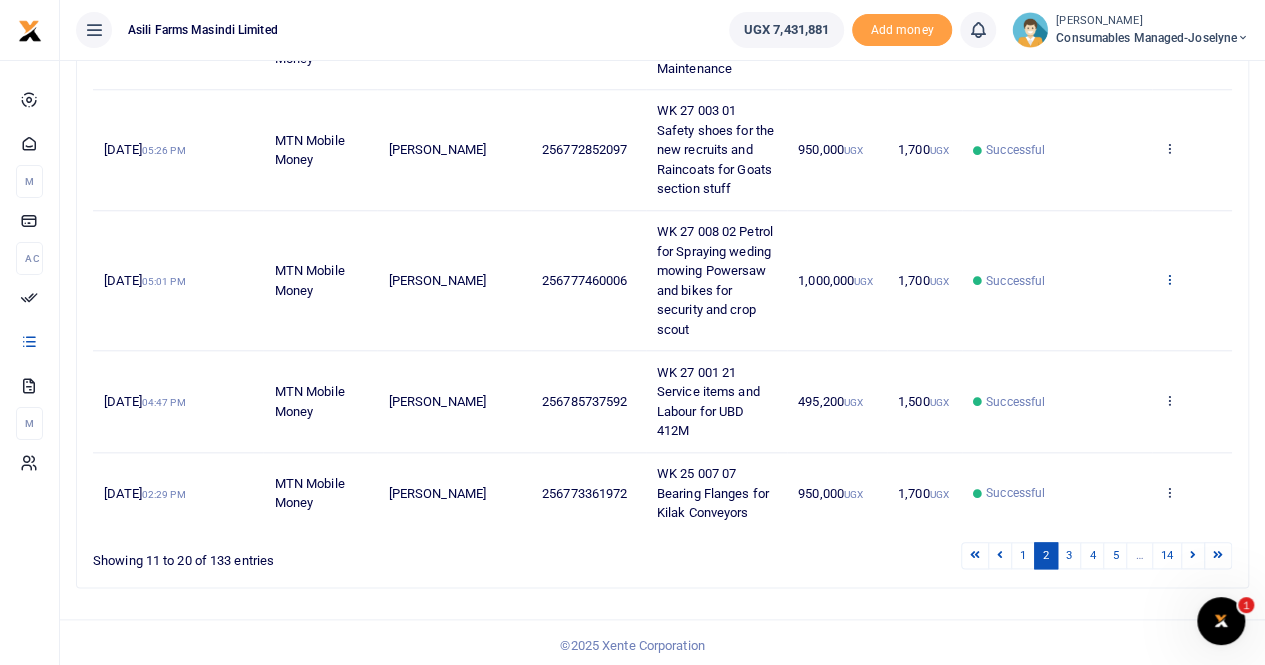 click at bounding box center (1169, 279) 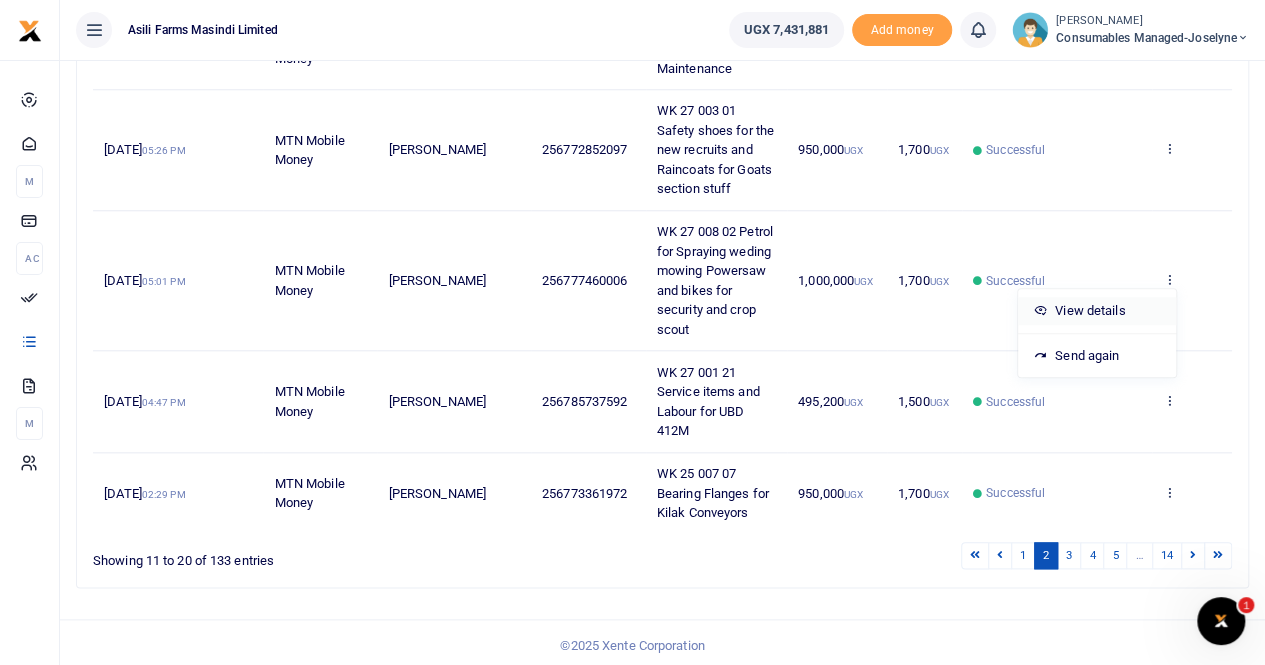 click on "View details" at bounding box center (1097, 311) 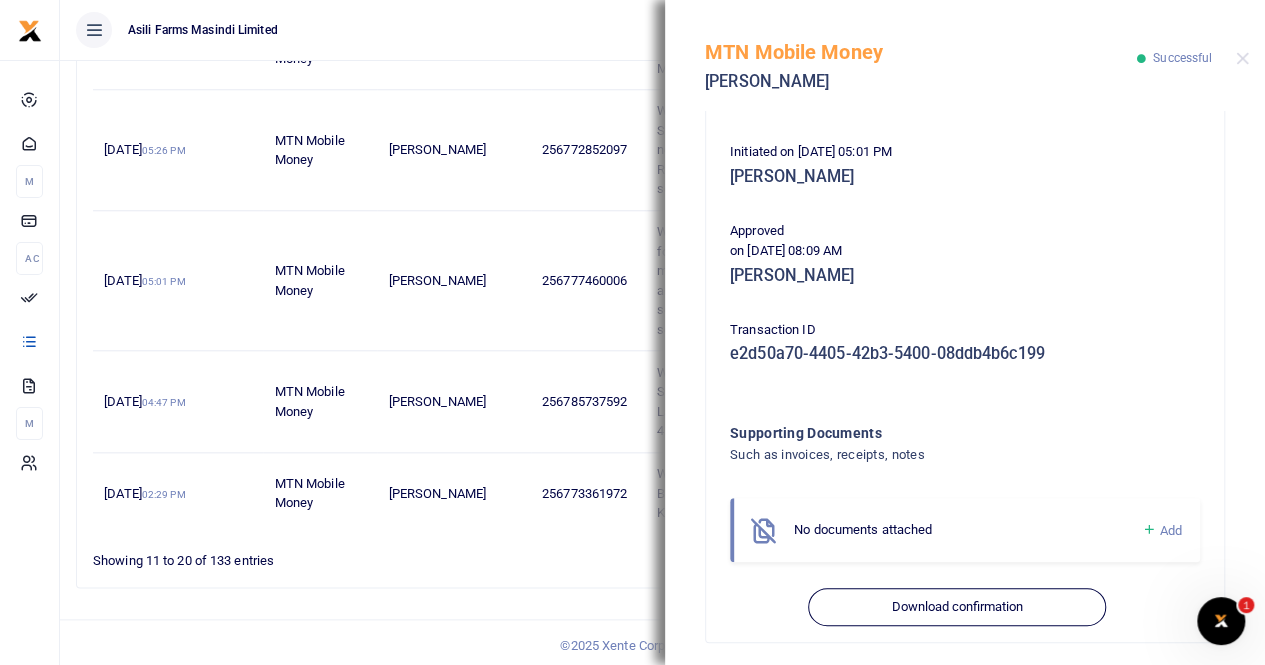 scroll, scrollTop: 416, scrollLeft: 0, axis: vertical 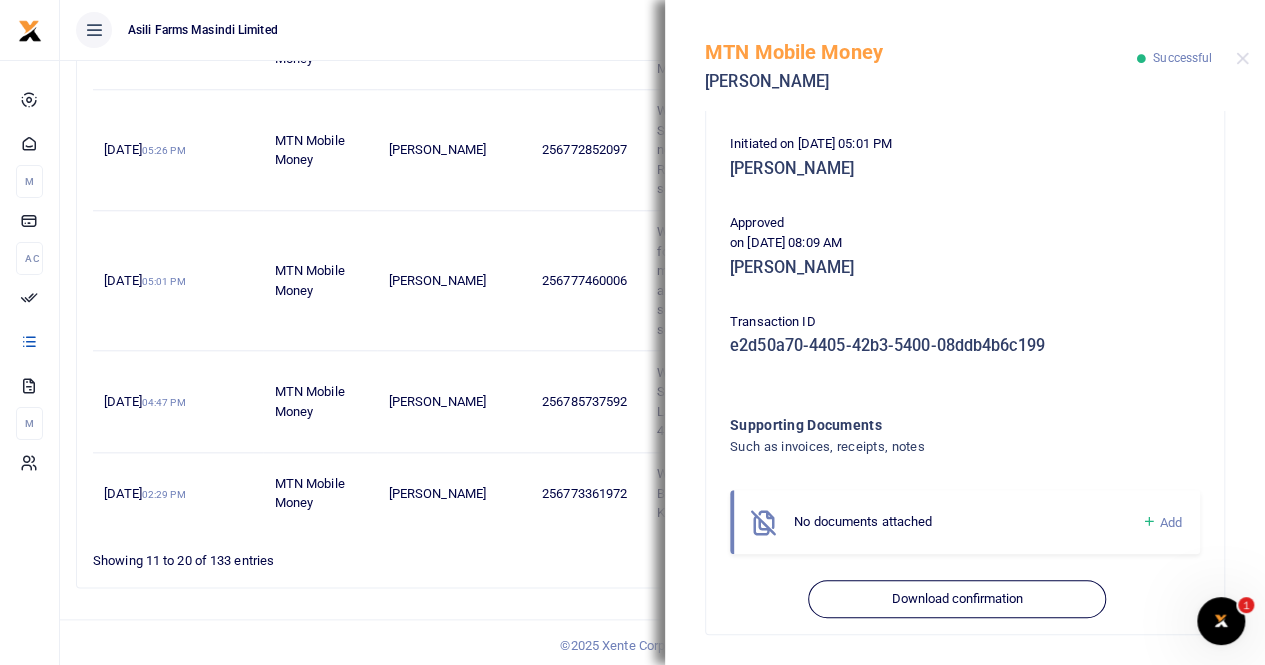 click on "[PERSON_NAME]" at bounding box center [453, 281] 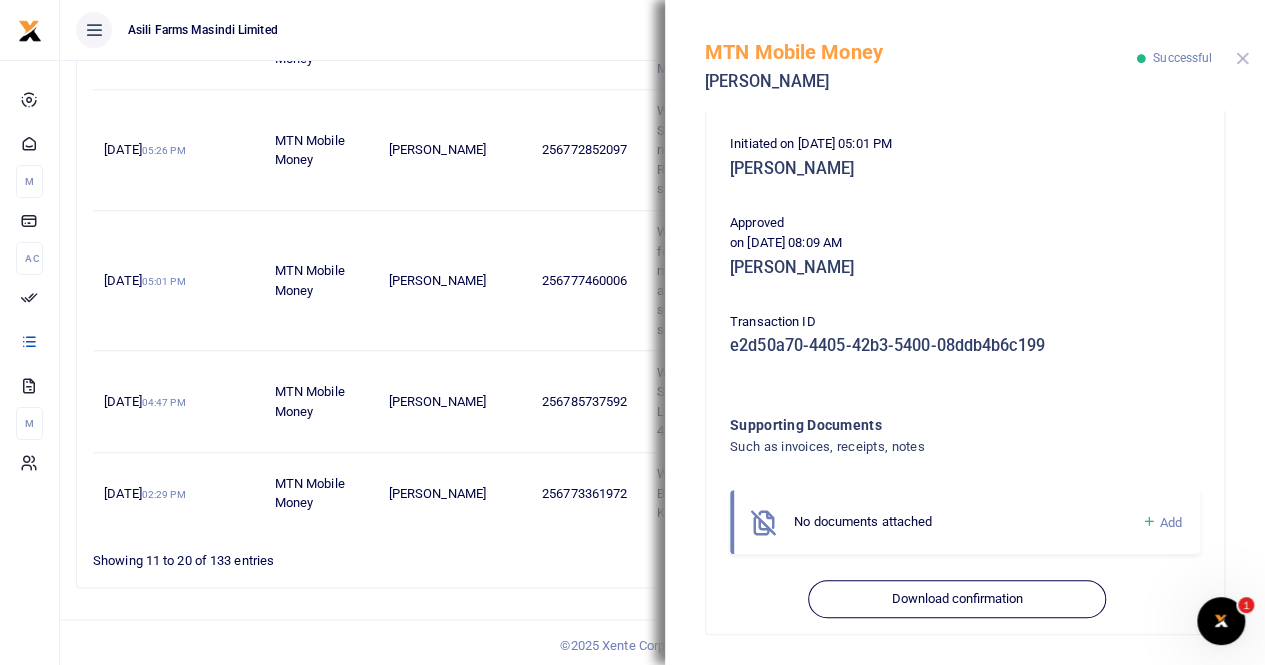 click at bounding box center [1242, 58] 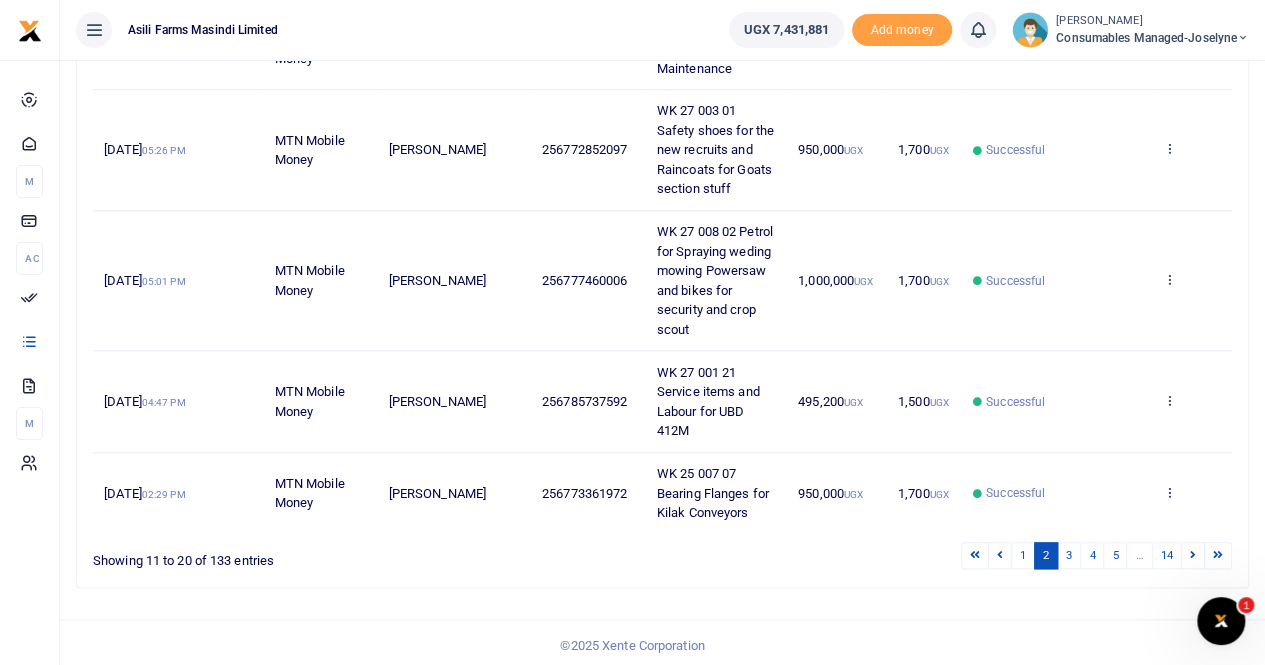 click on "[DATE]  05:01 PM" at bounding box center [178, 281] 